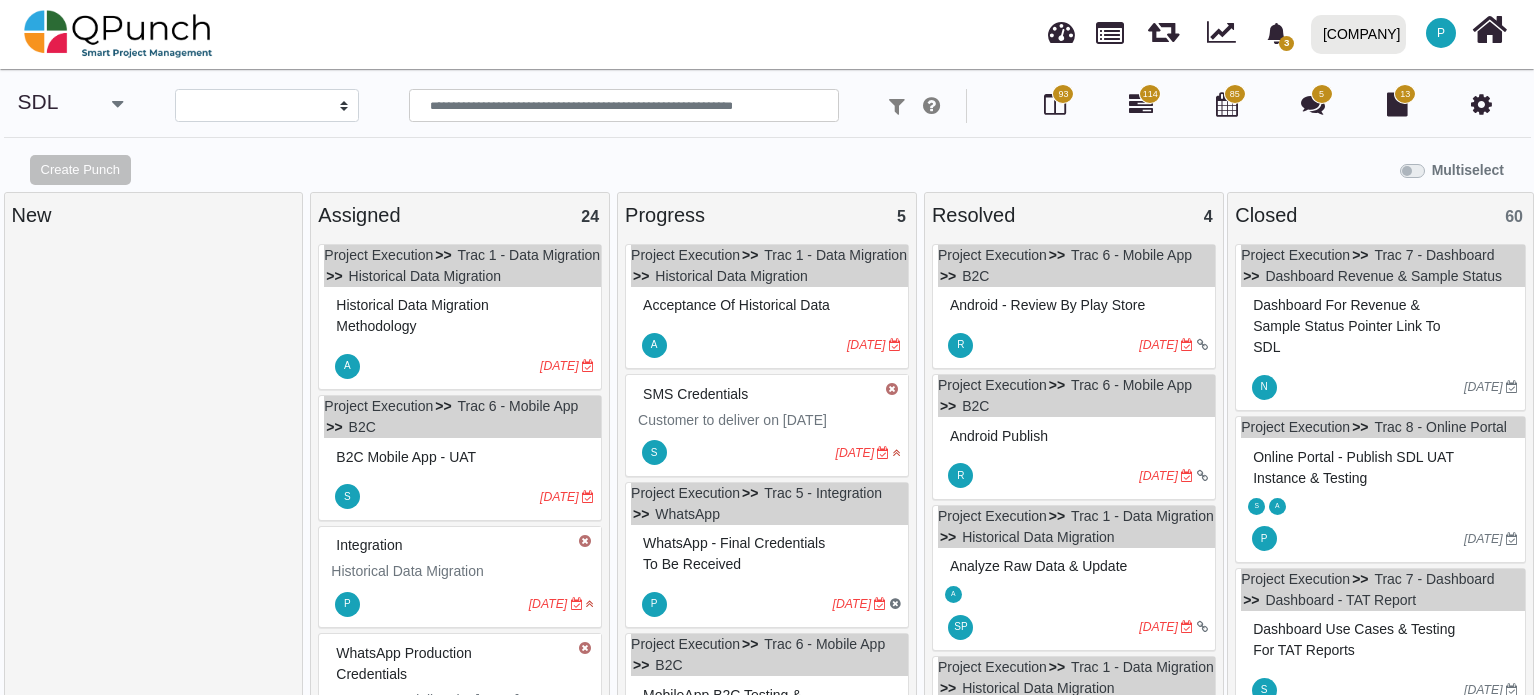 scroll, scrollTop: 0, scrollLeft: 0, axis: both 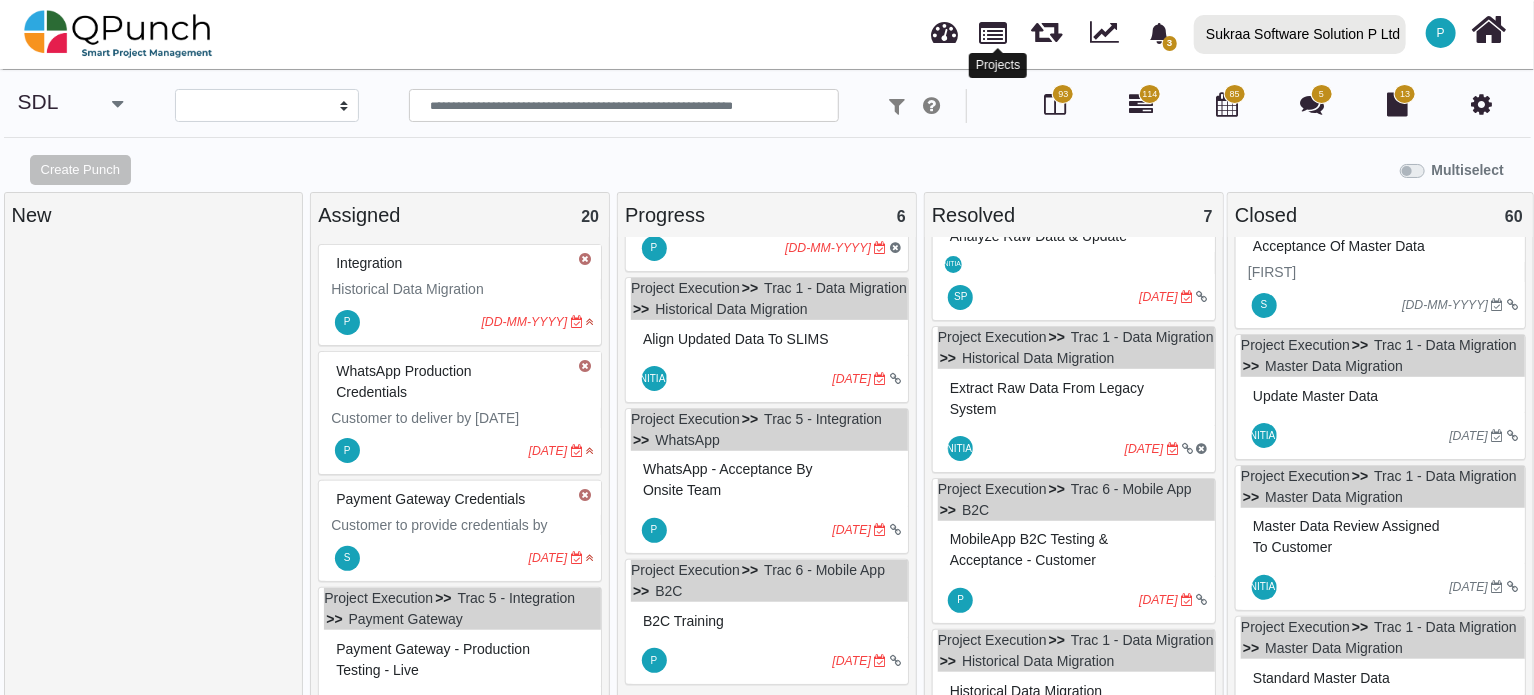 click at bounding box center [993, 31] 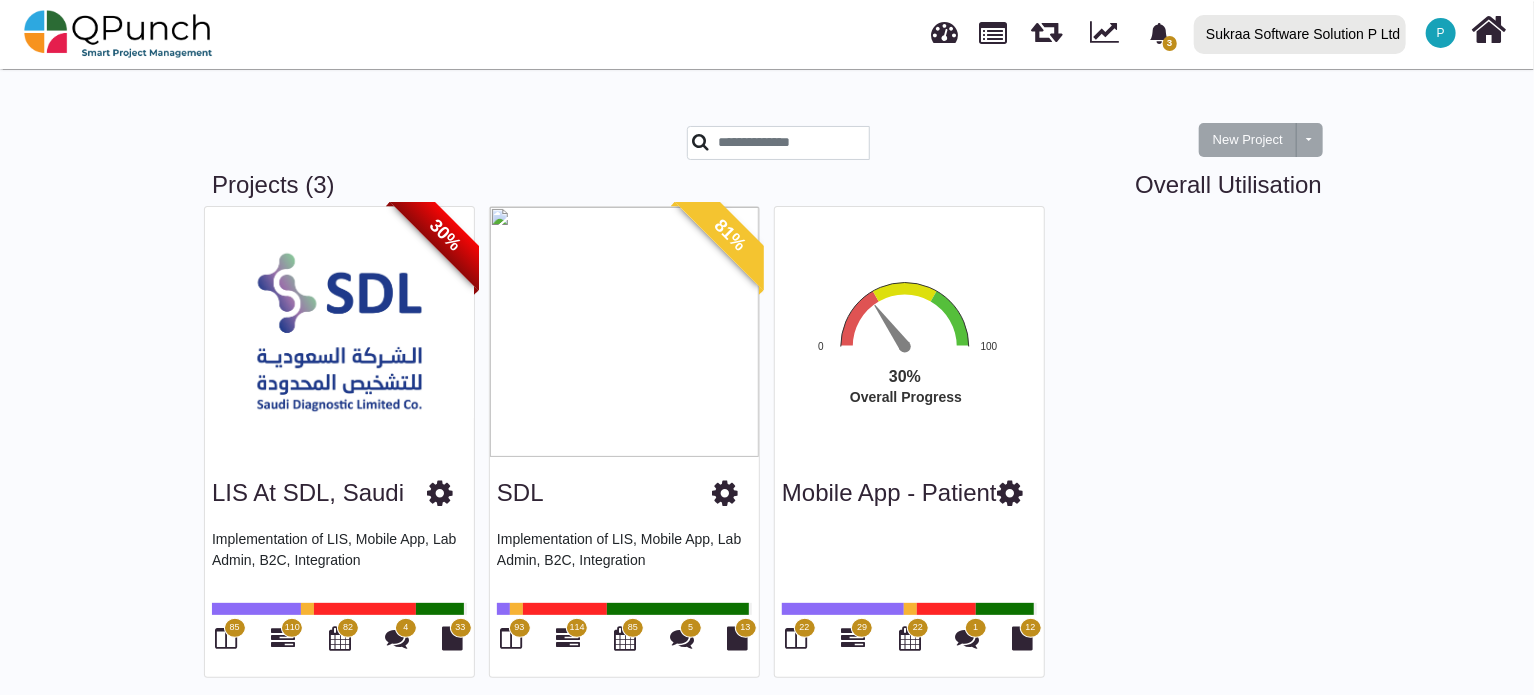 click at bounding box center (339, 332) 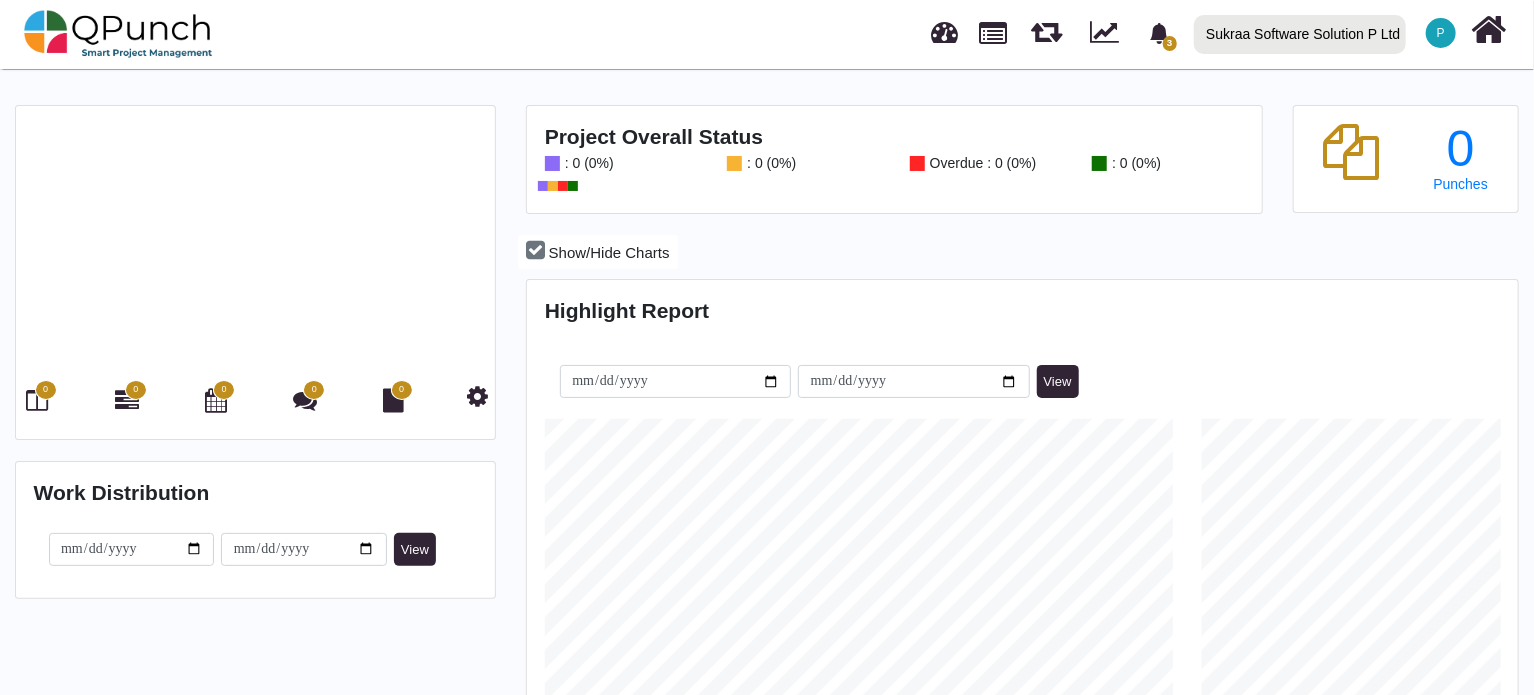 scroll, scrollTop: 999685, scrollLeft: 999342, axis: both 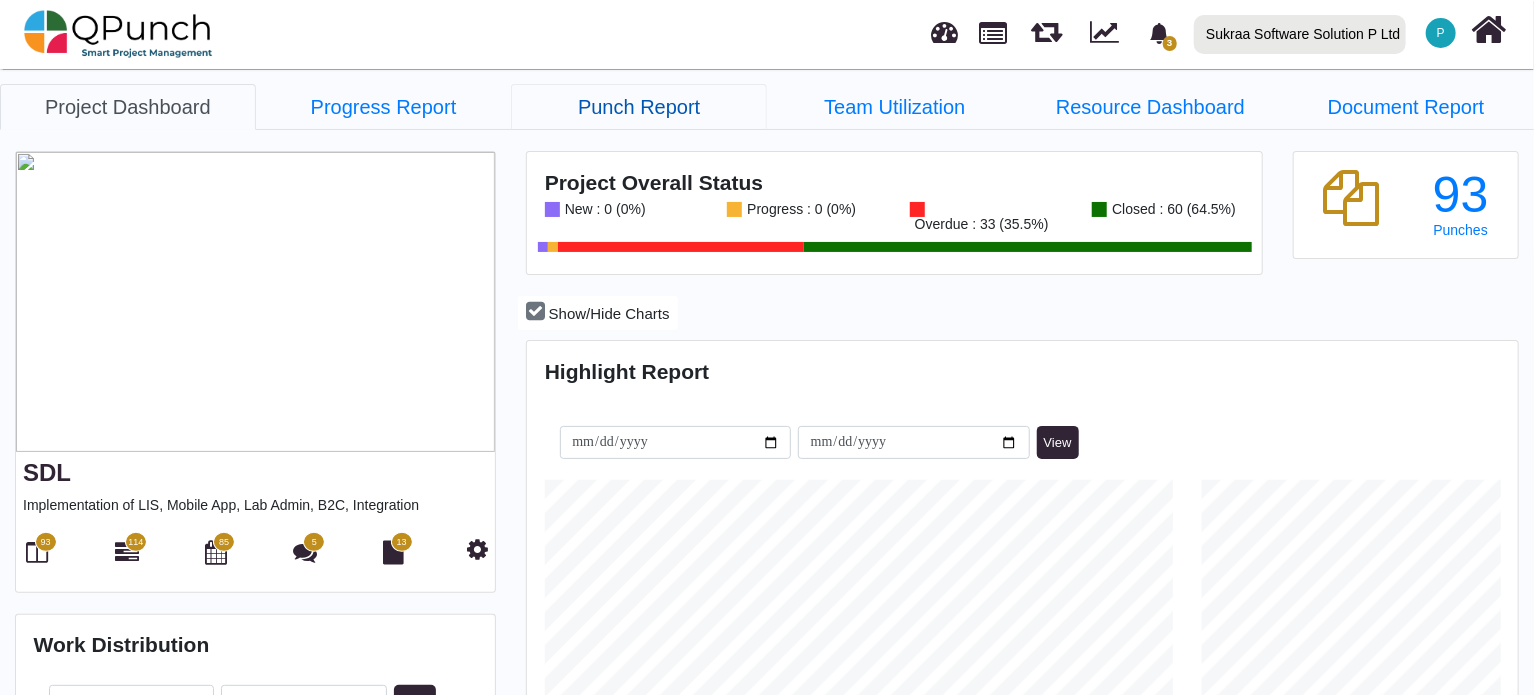 click on "Punch Report" at bounding box center [128, 107] 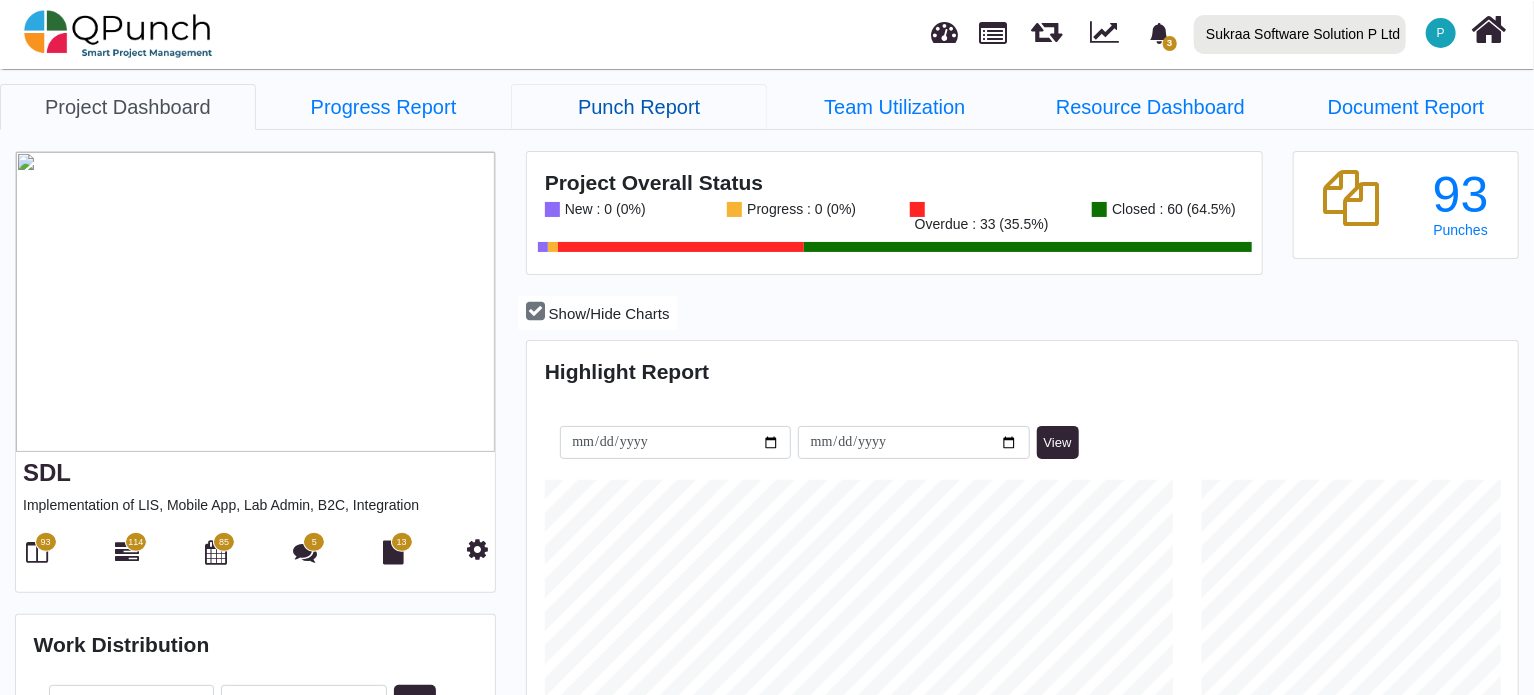 scroll, scrollTop: 999685, scrollLeft: 999342, axis: both 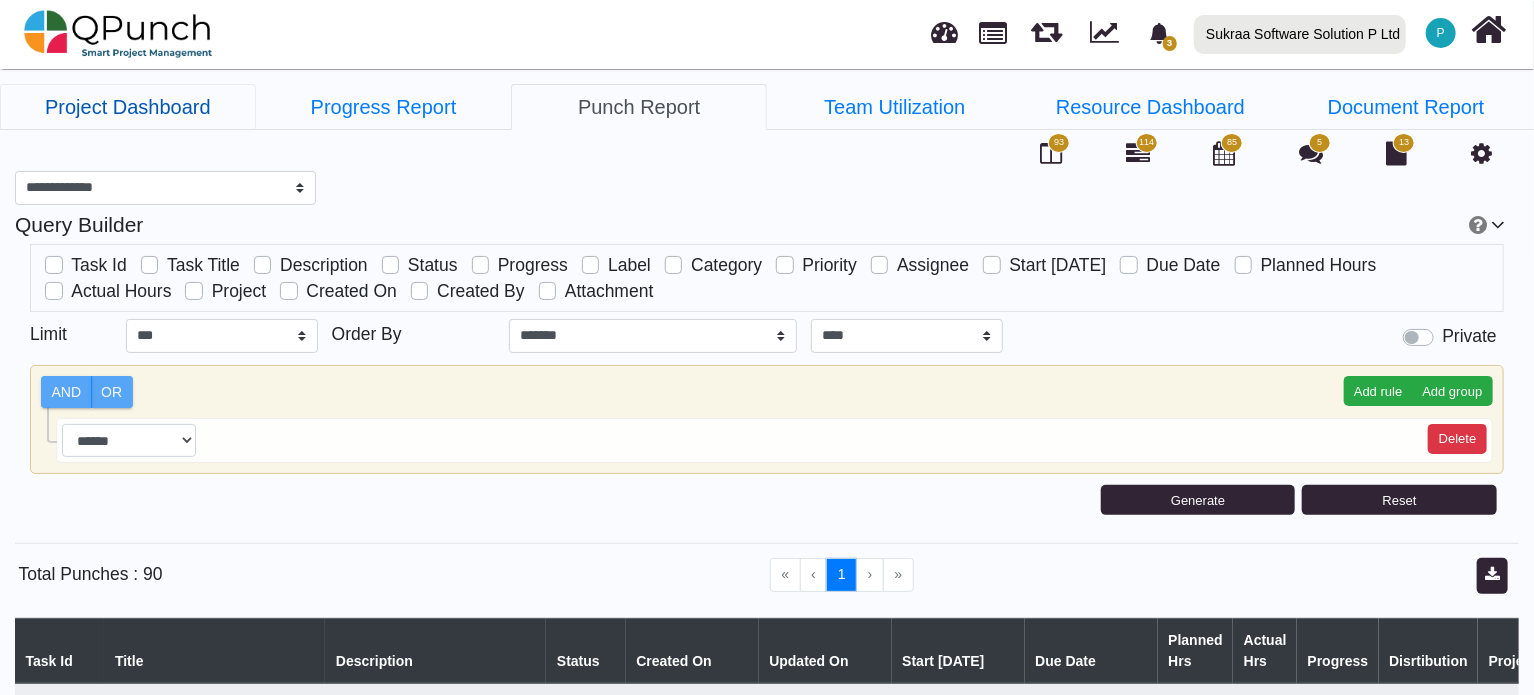 click on "Project Dashboard" at bounding box center (128, 107) 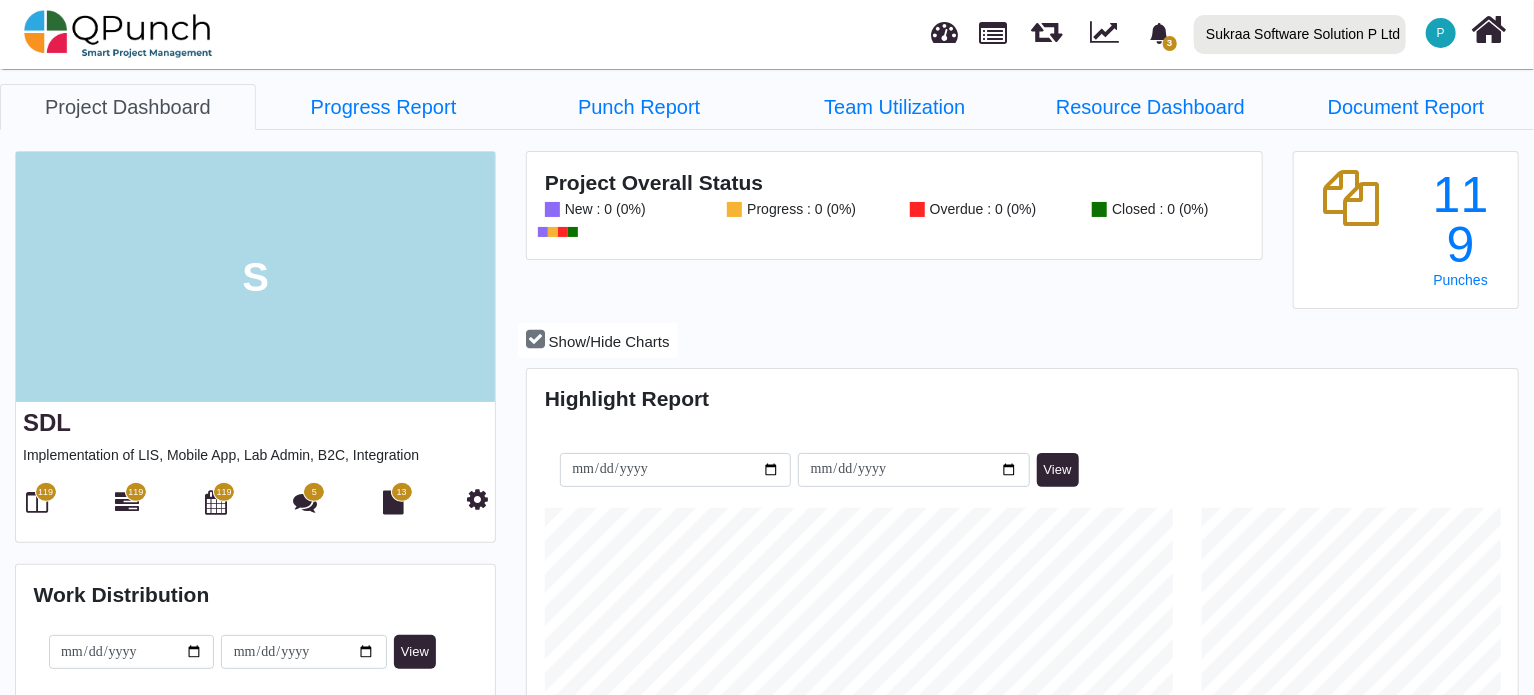 scroll, scrollTop: 999685, scrollLeft: 999342, axis: both 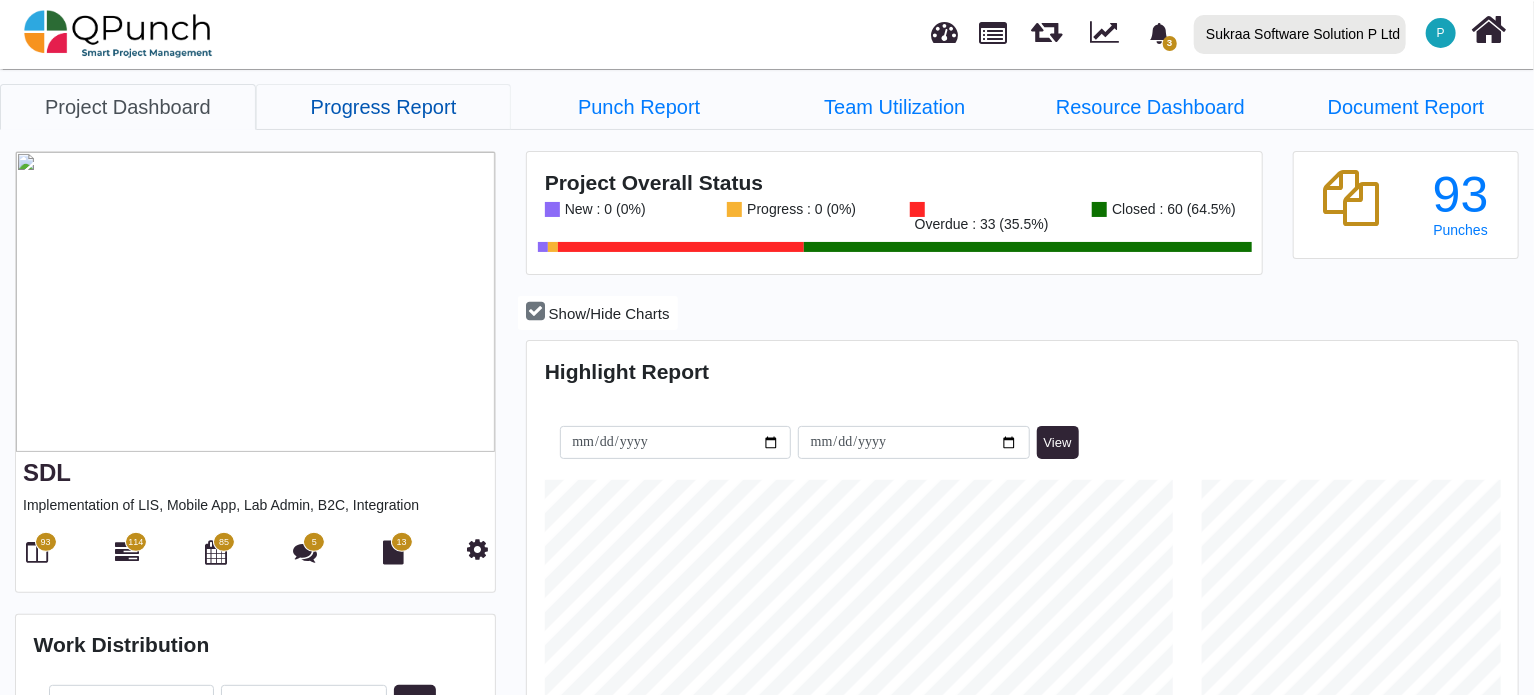 click on "Progress Report" at bounding box center [128, 107] 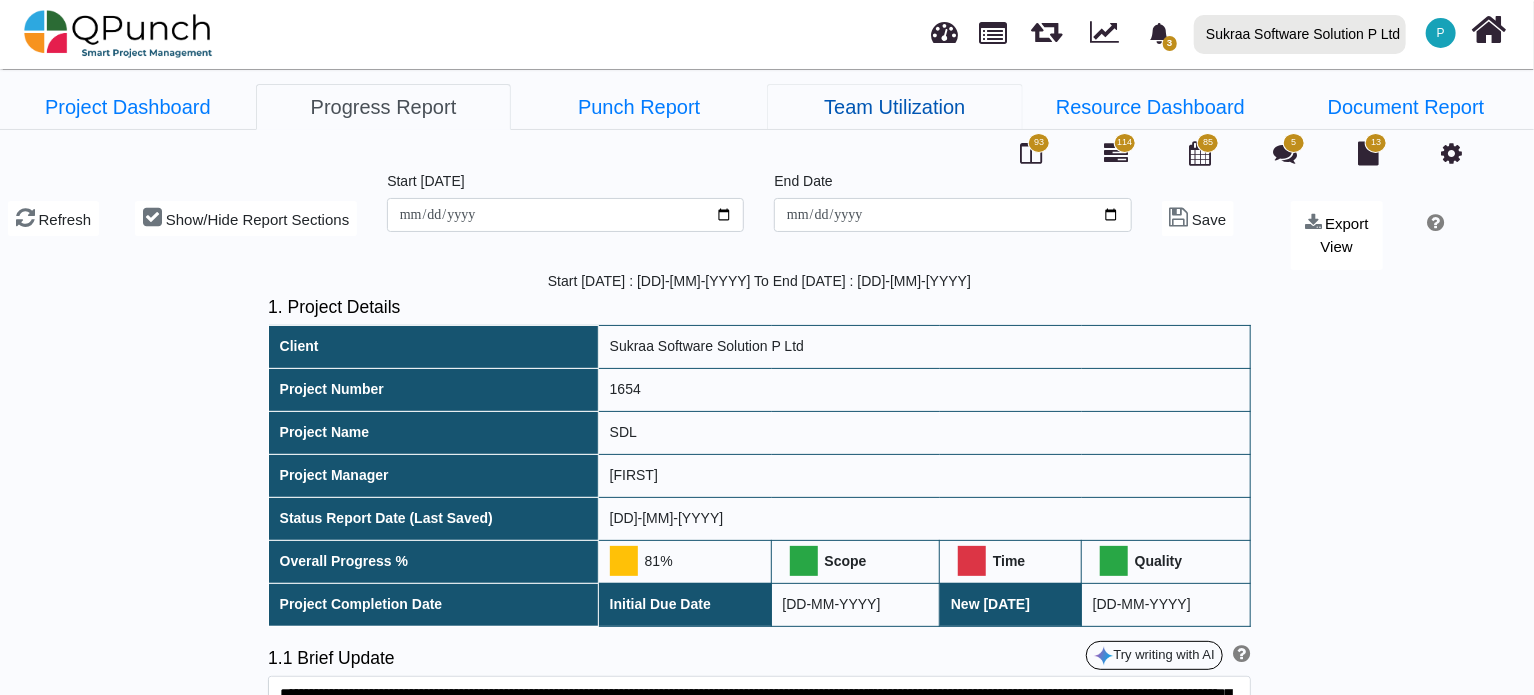 click on "Team Utilization" at bounding box center [128, 107] 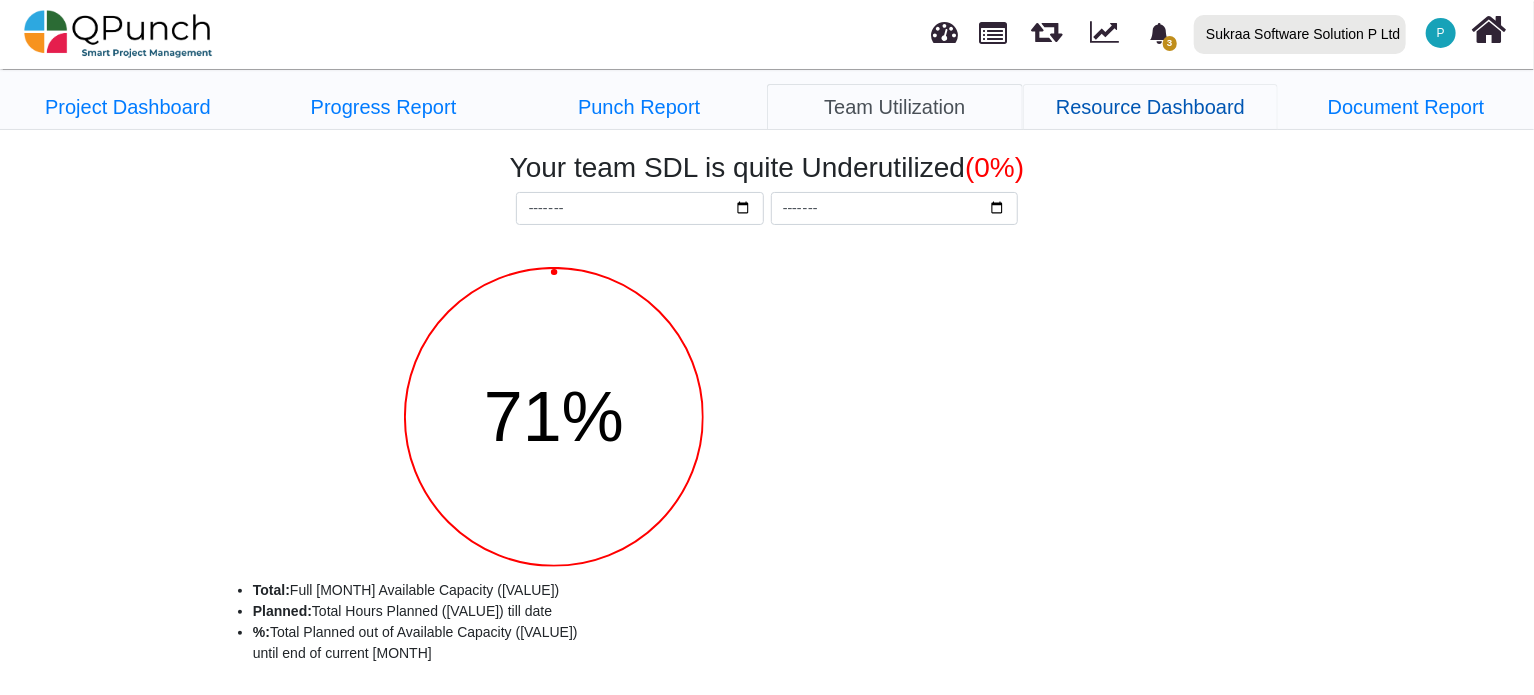 click on "Resource Dashboard" at bounding box center [128, 107] 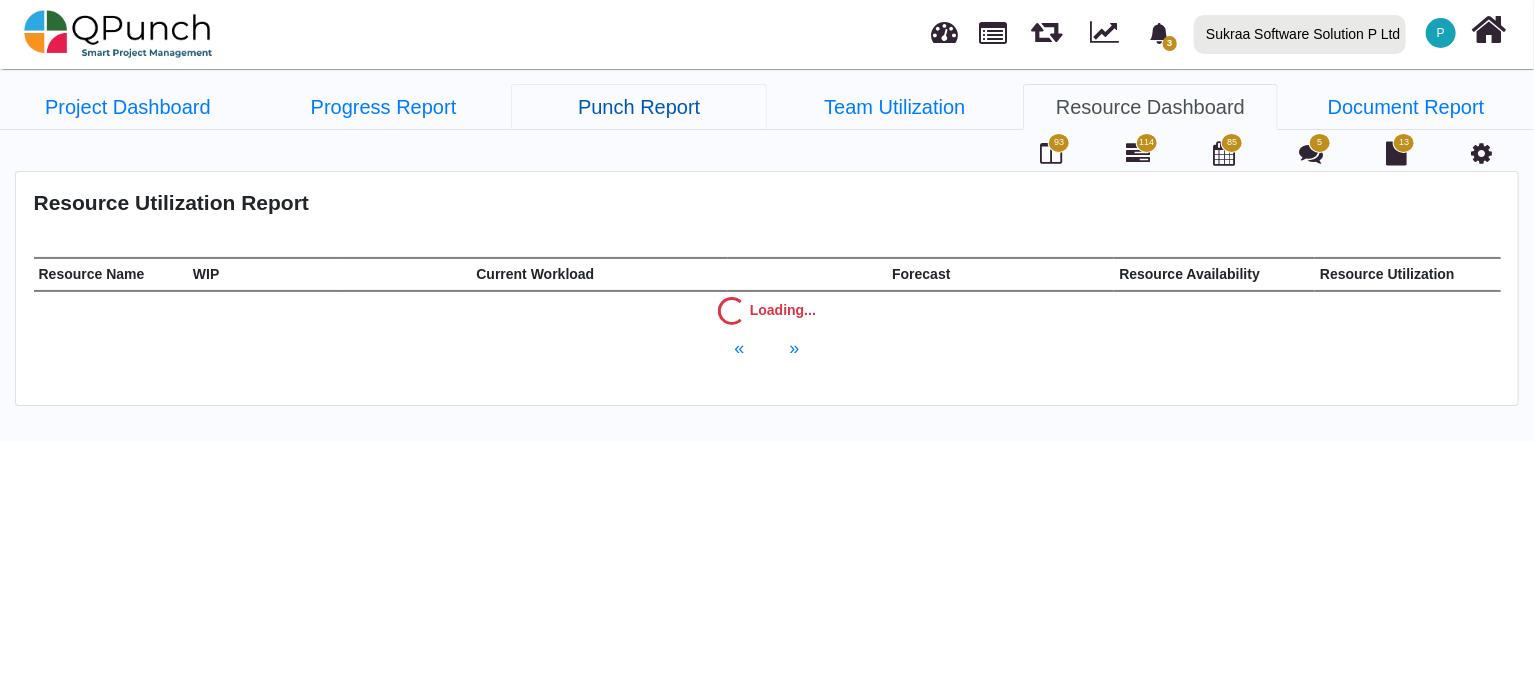 click on "Punch Report" at bounding box center [128, 107] 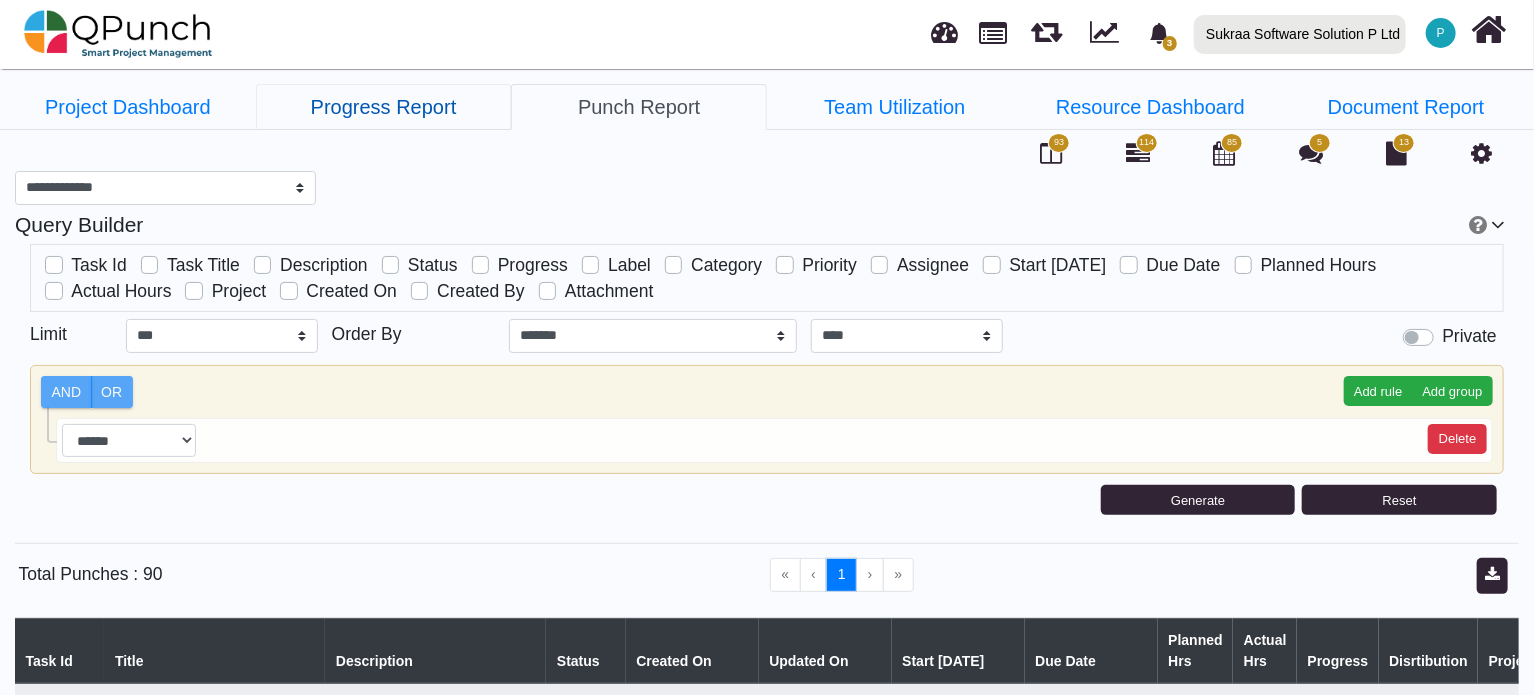 click on "Progress Report" at bounding box center (128, 107) 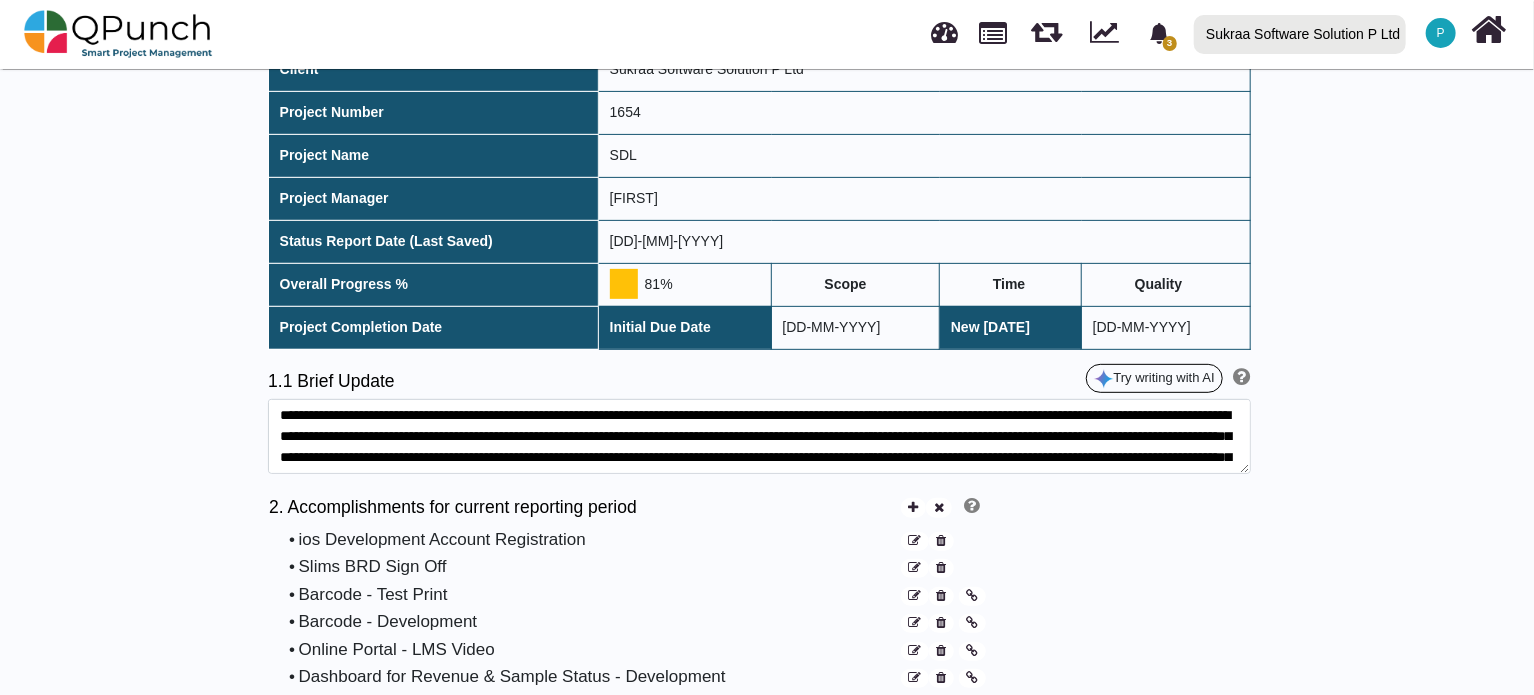 scroll, scrollTop: 300, scrollLeft: 0, axis: vertical 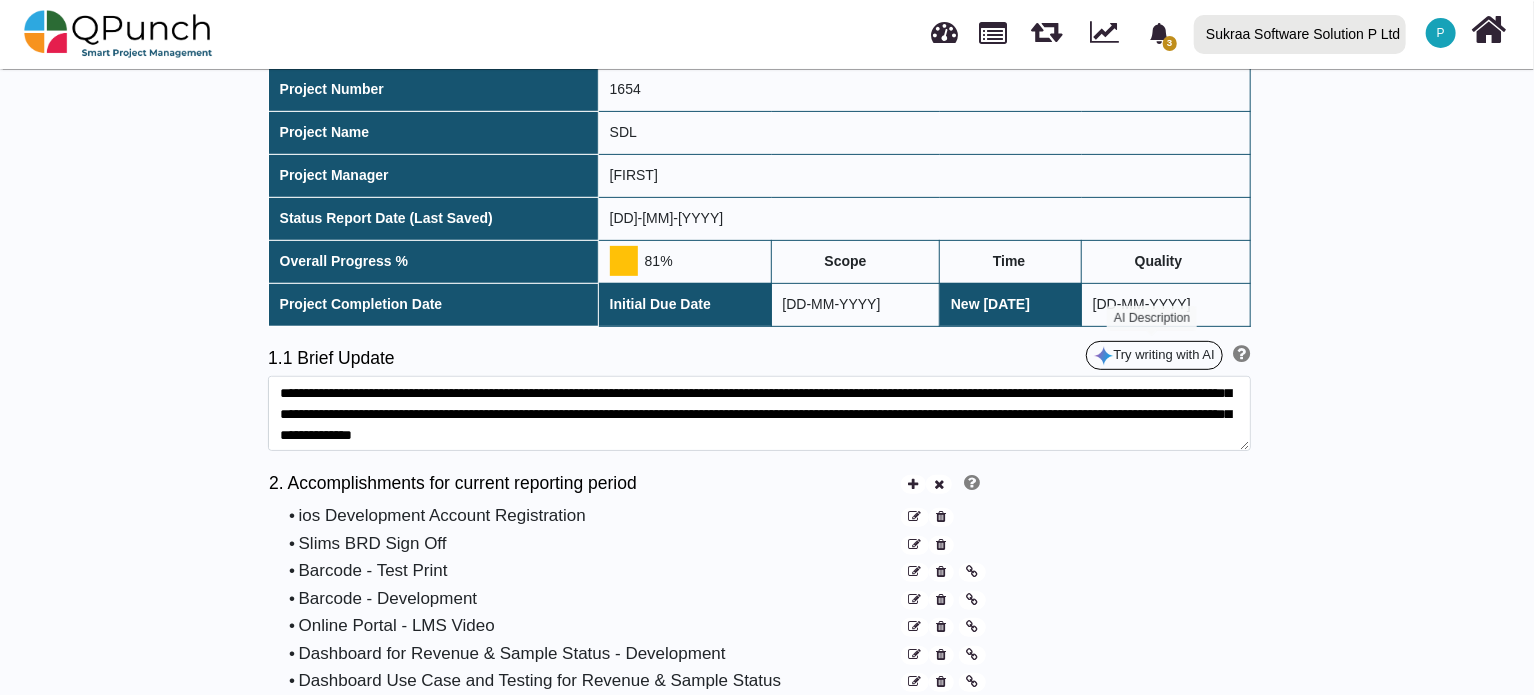 click on "Try writing with AI" at bounding box center [1154, 356] 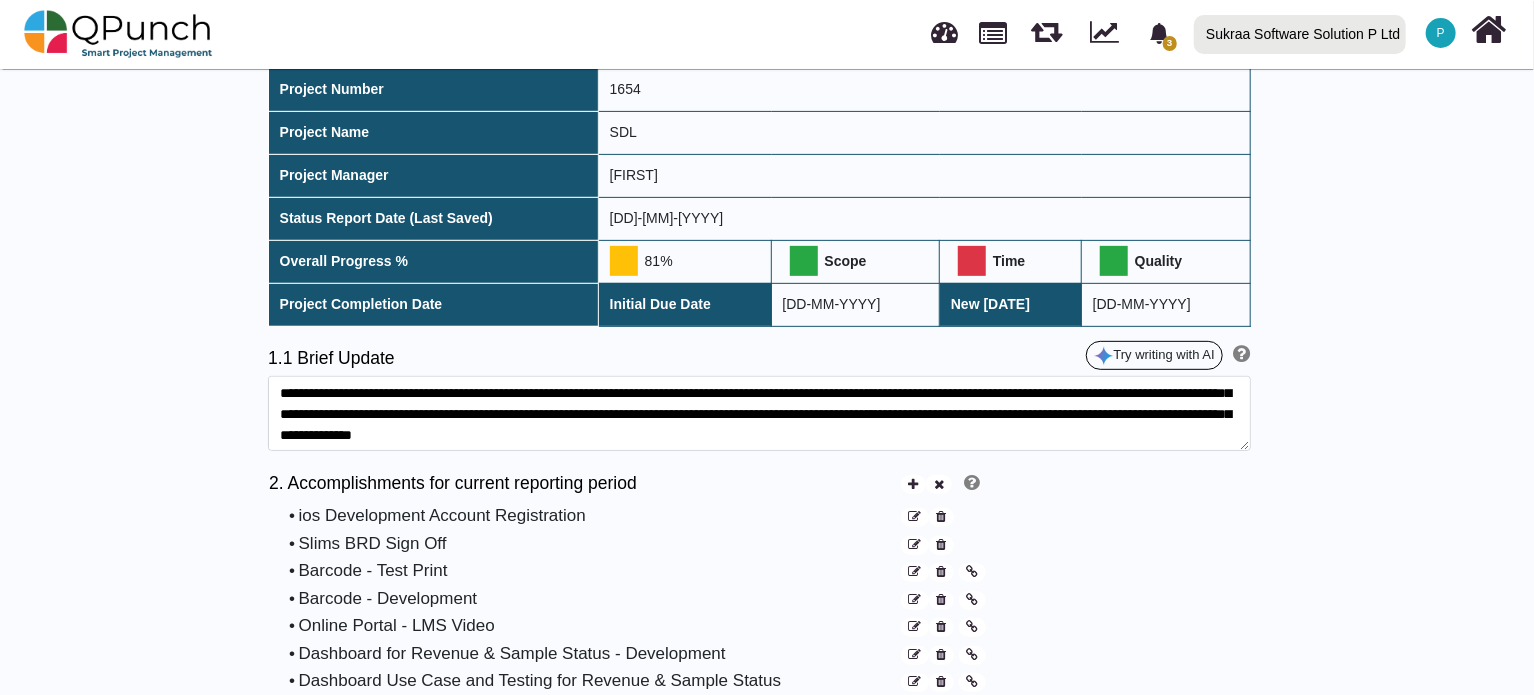 scroll, scrollTop: 0, scrollLeft: 0, axis: both 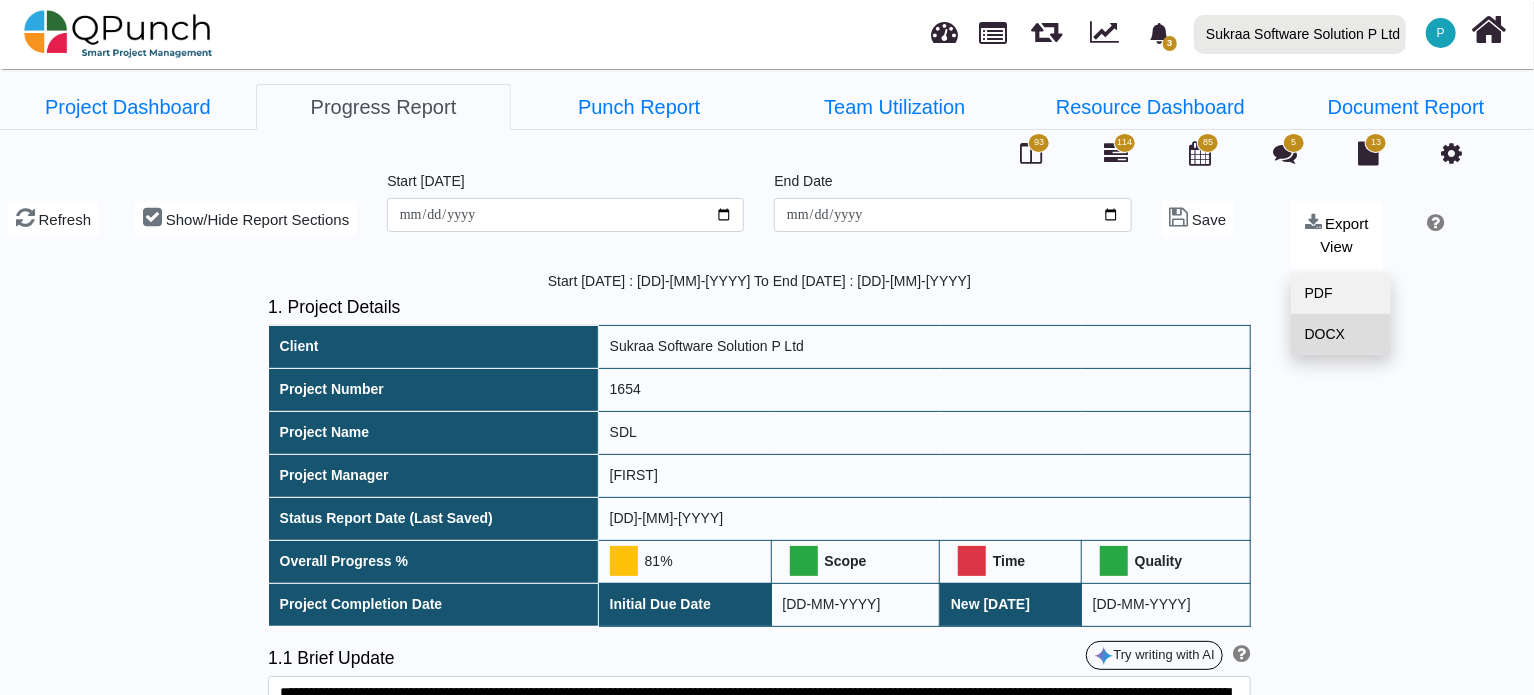 click on "DOCX" at bounding box center (1341, 334) 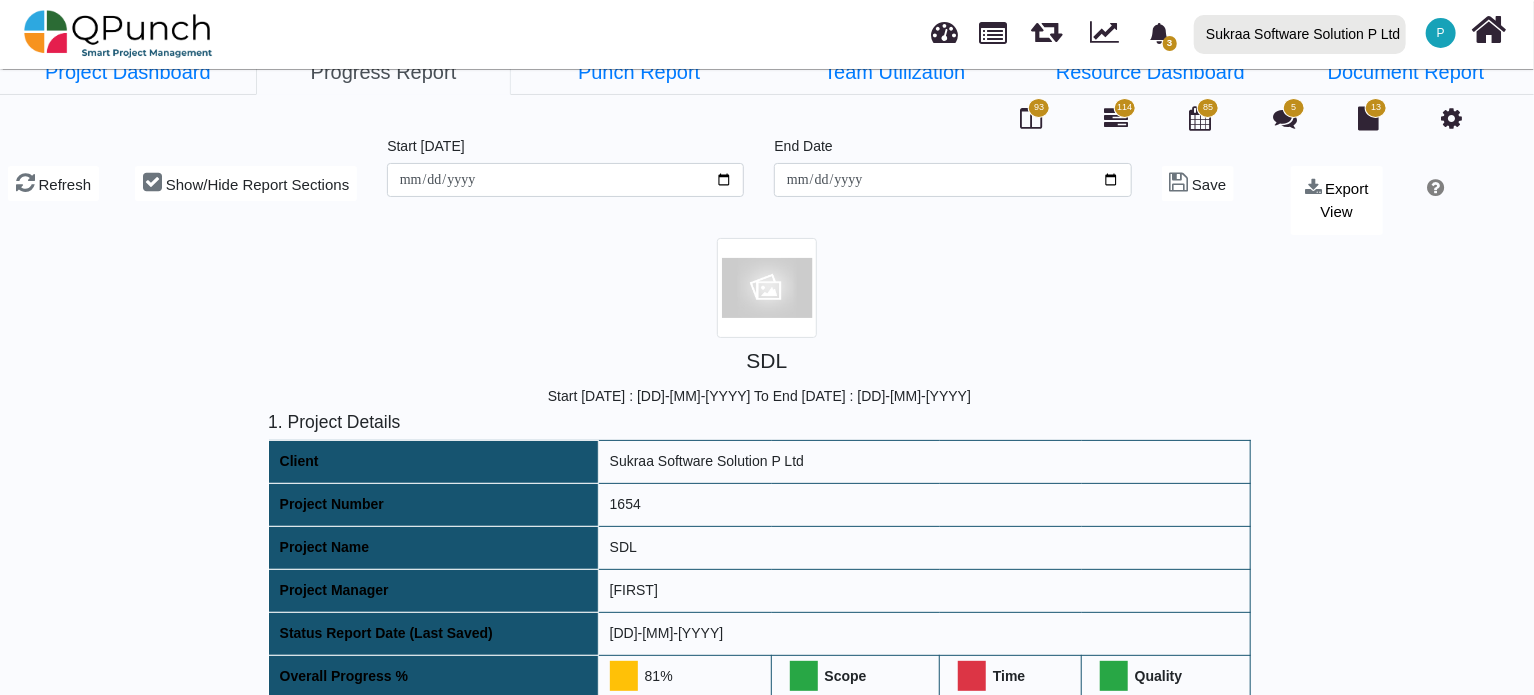 scroll, scrollTop: 0, scrollLeft: 0, axis: both 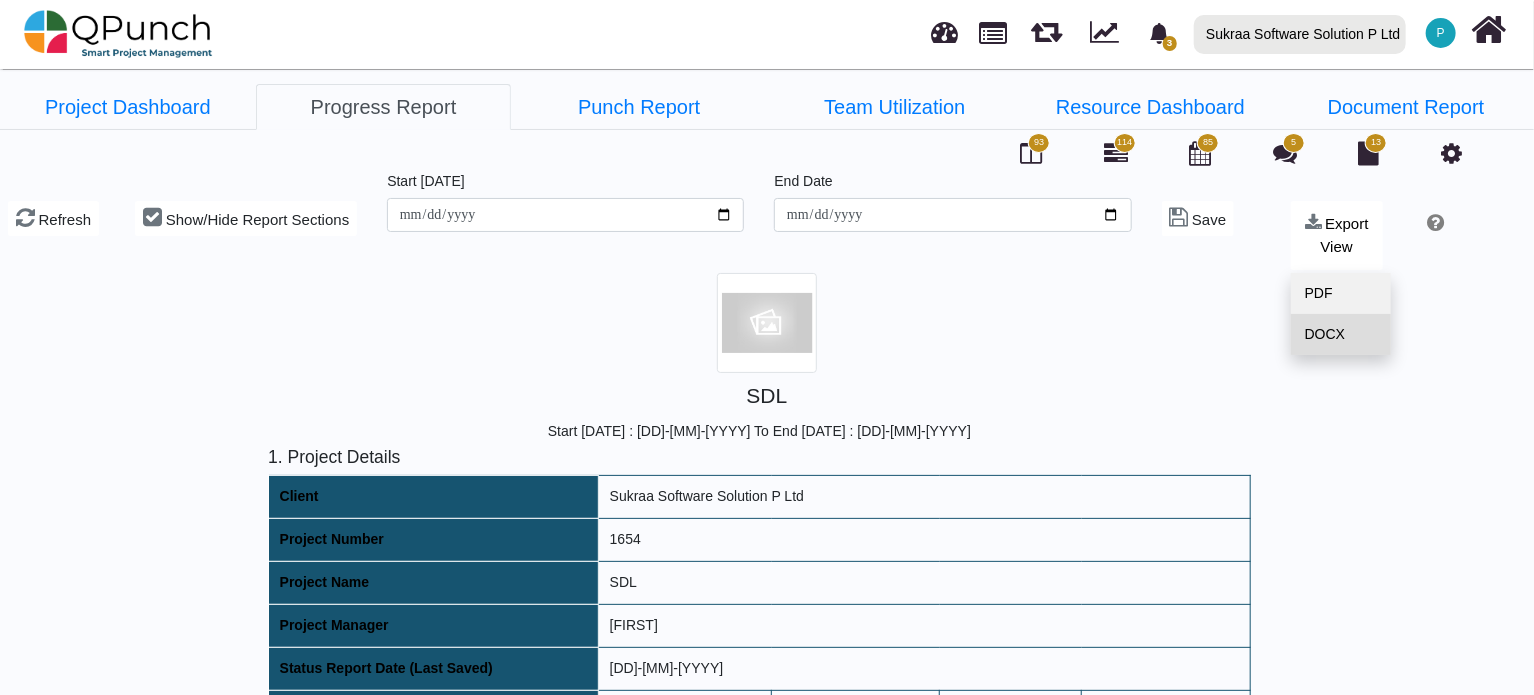 click on "DOCX" at bounding box center [1341, 334] 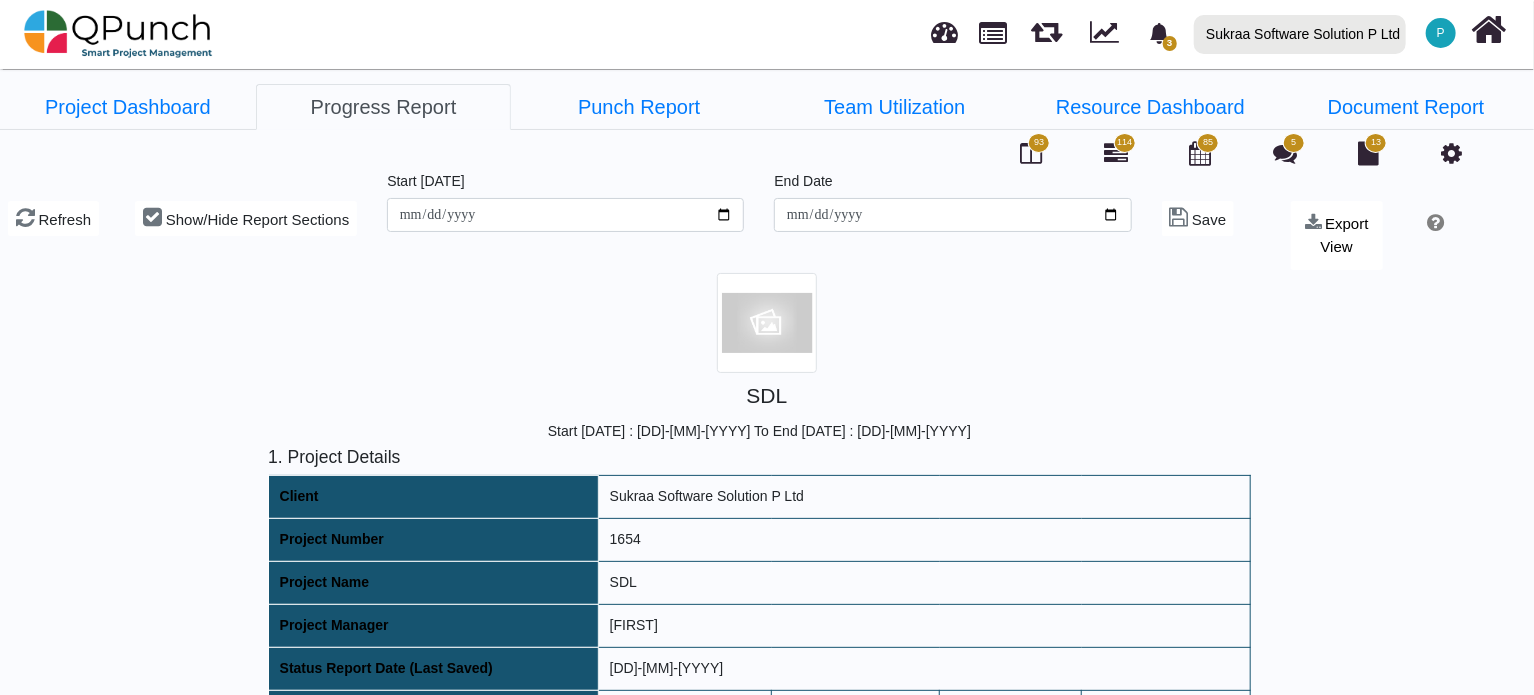scroll, scrollTop: 0, scrollLeft: 0, axis: both 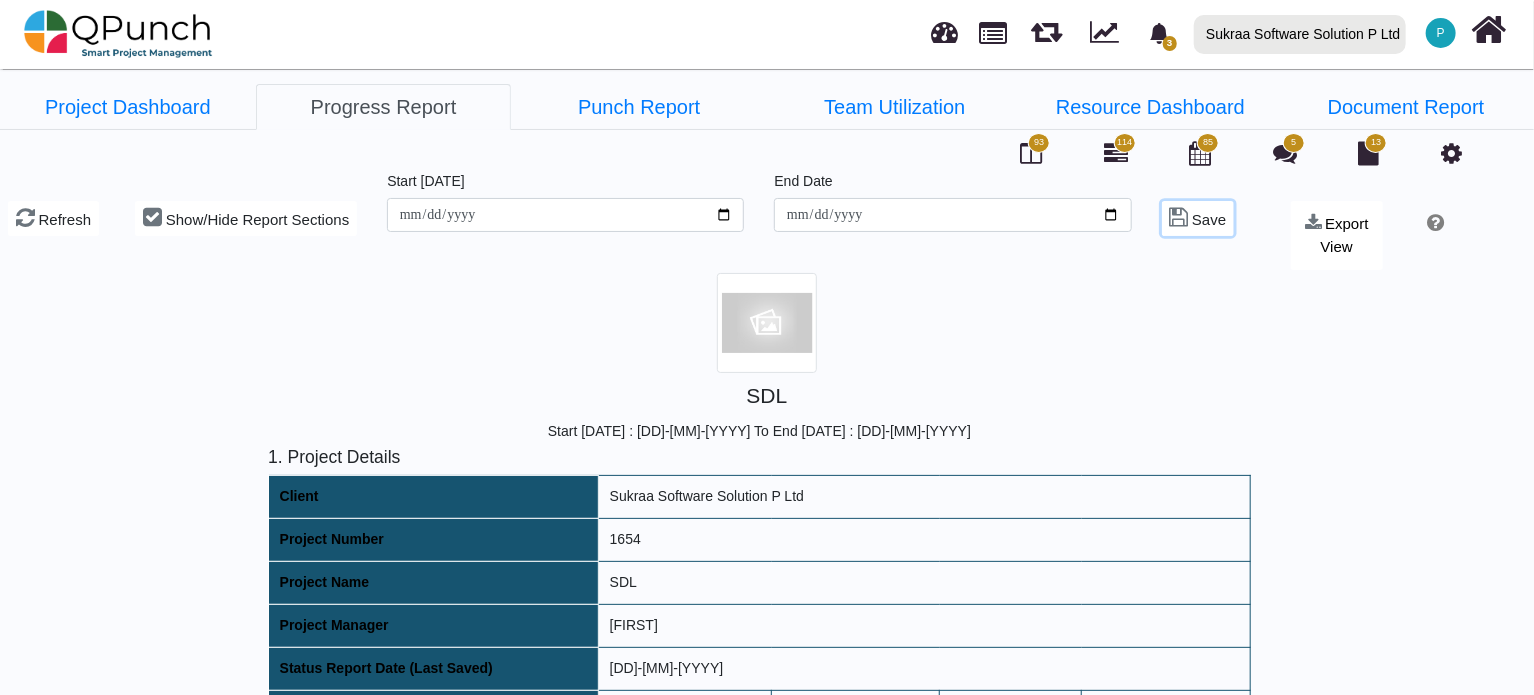 click on "Save" at bounding box center (65, 219) 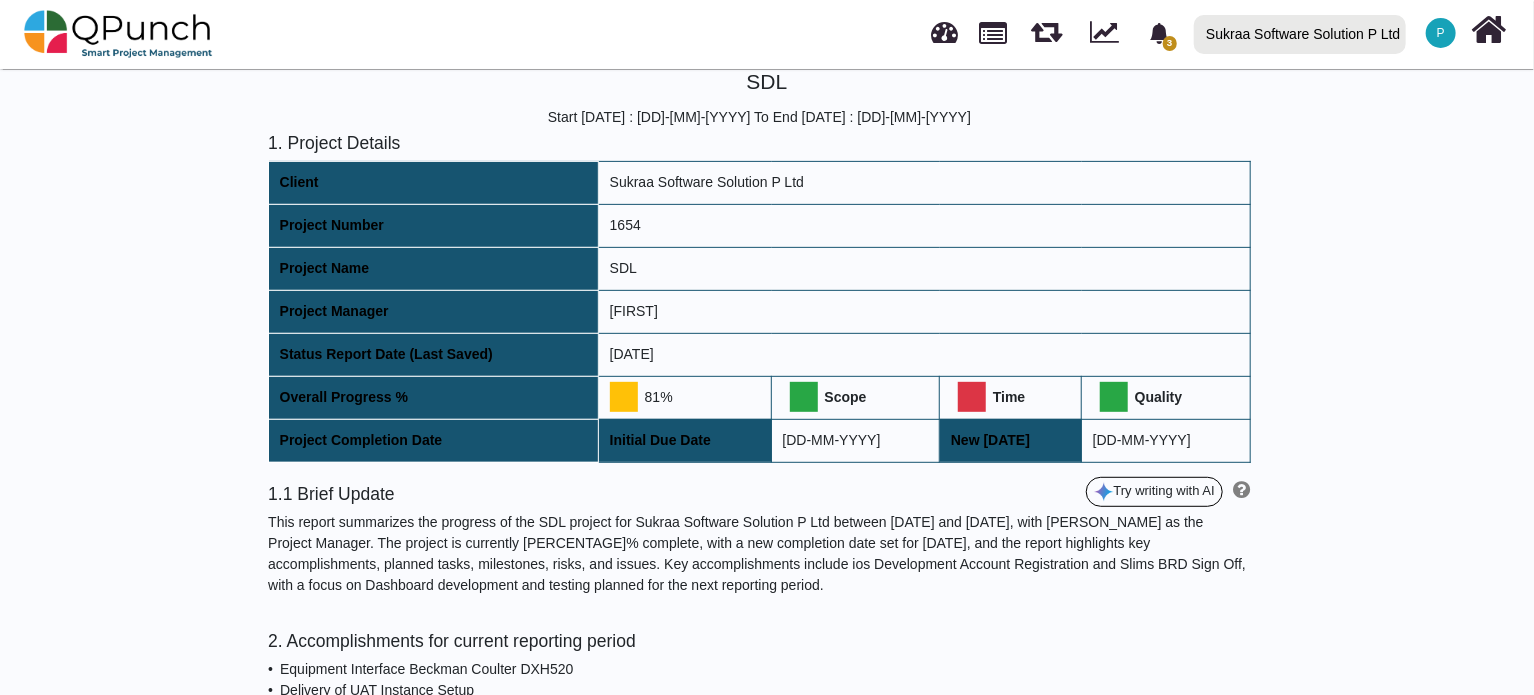 scroll, scrollTop: 0, scrollLeft: 0, axis: both 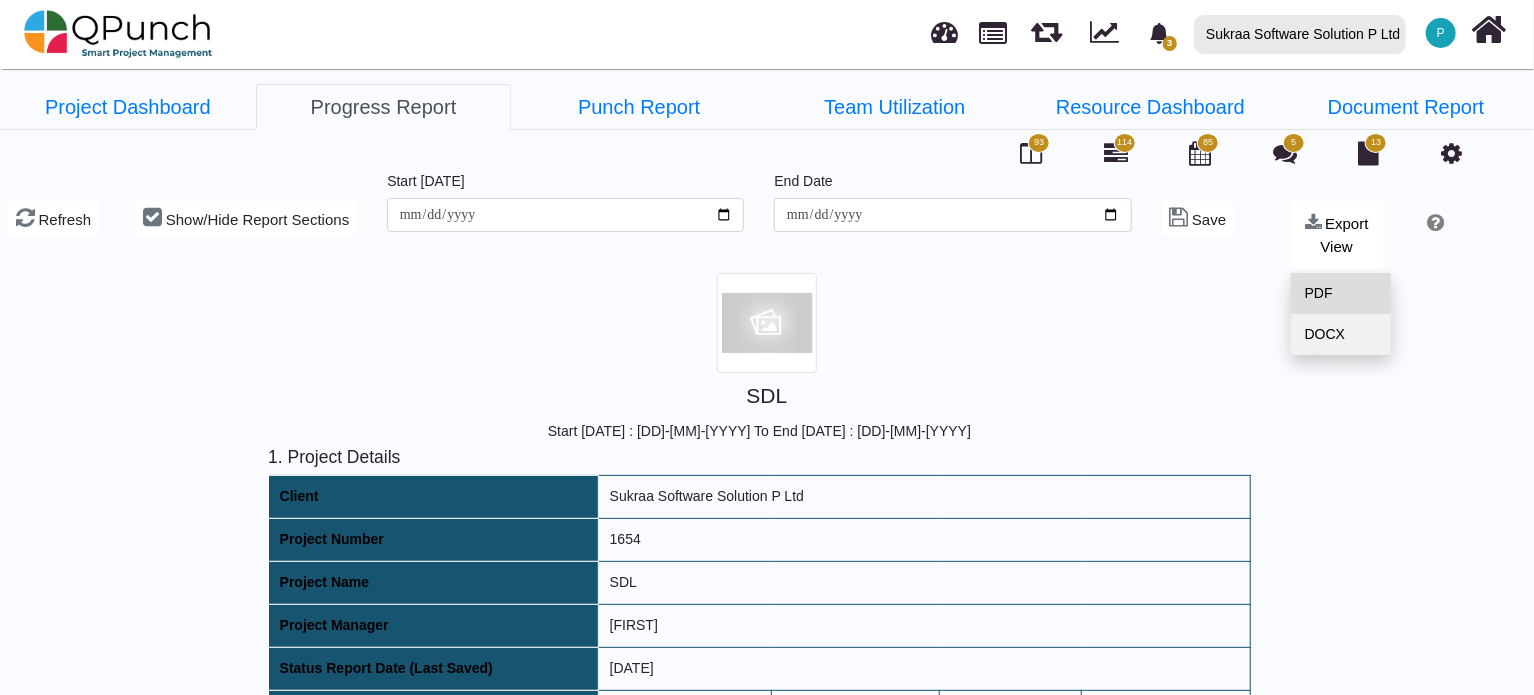 click on "PDF" at bounding box center (1341, 293) 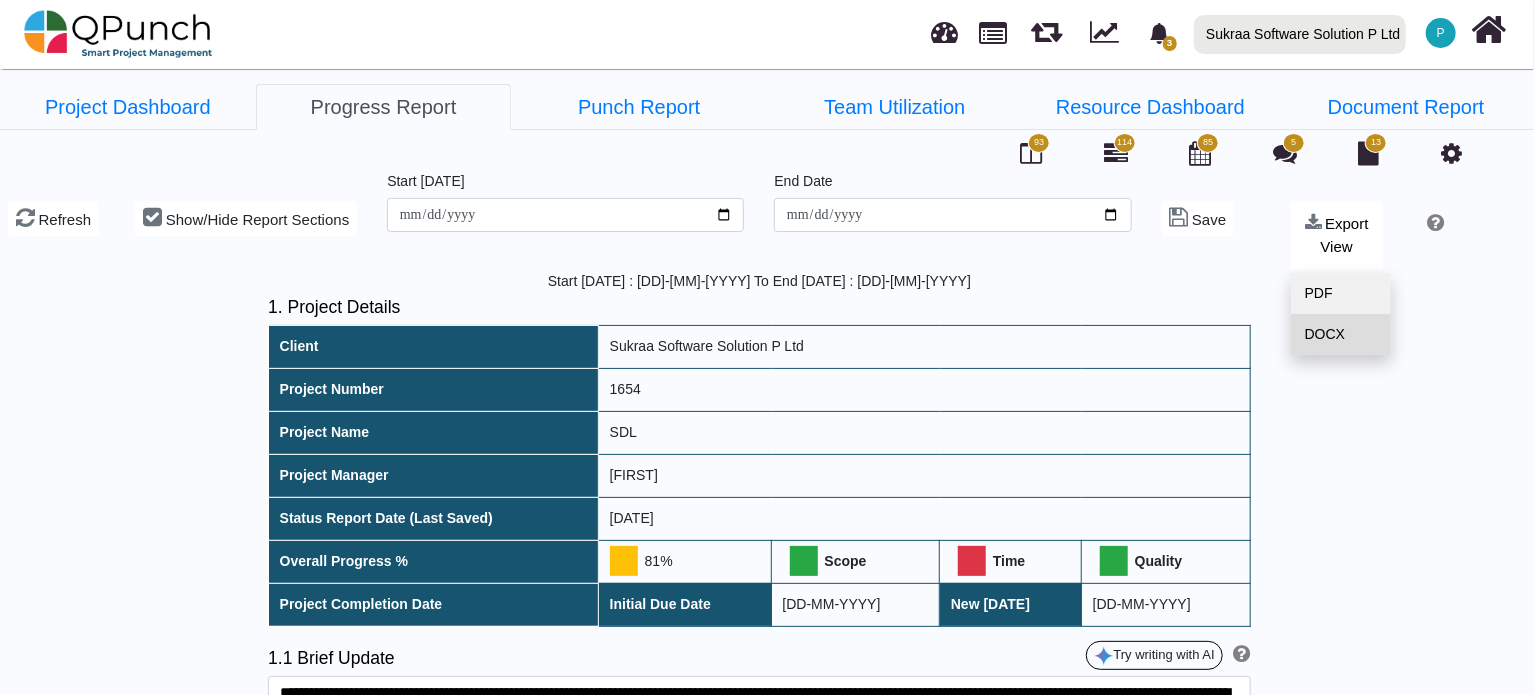 click on "DOCX" at bounding box center (1341, 334) 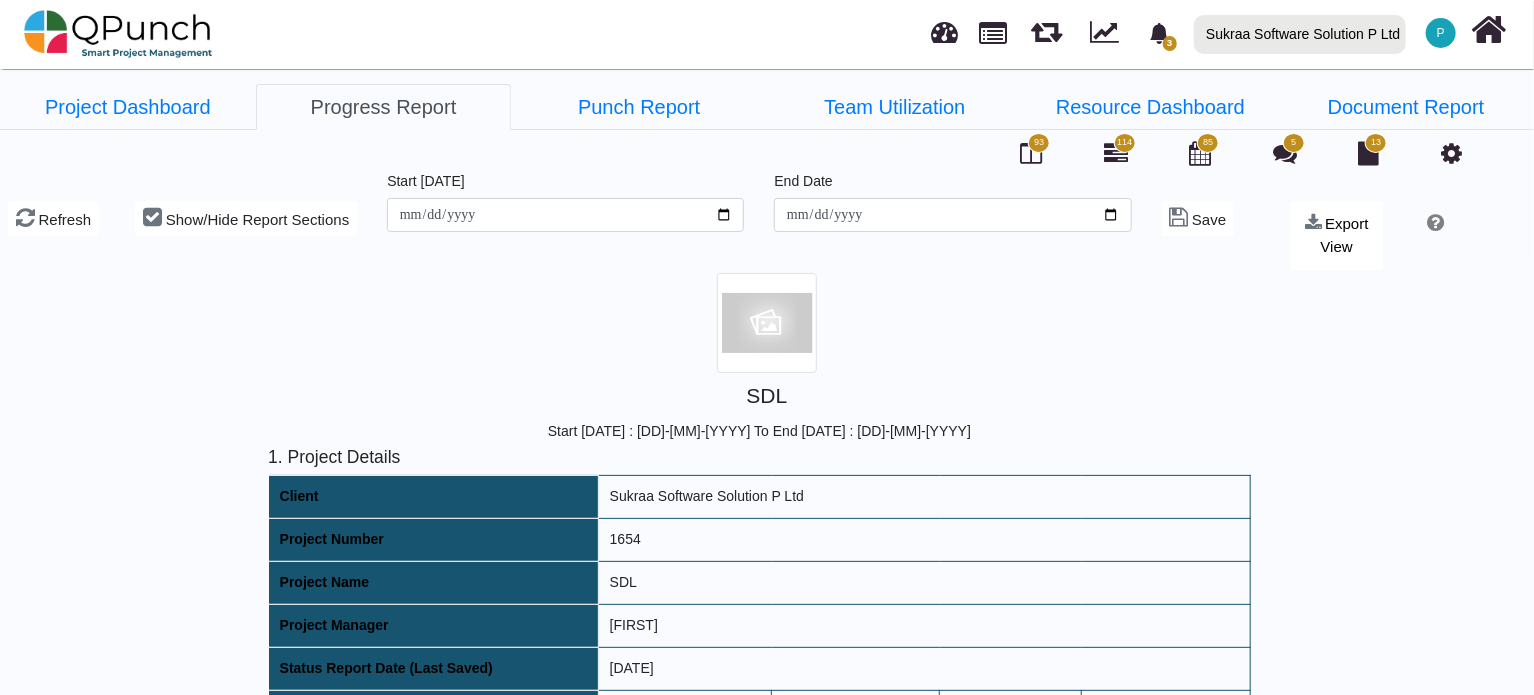 click on "Sukraa Software Solution P Ltd   Project Number   1654   Project Name   SDL   Project Manager   [FIRST]   Status Report Date (Last Saved)   [DD/MM/YYYY]   Overall Progress %    81%
Scope    Time    Quality       Project Completion Date   Initial Due Date   [DD-MM-YYYY]   New Date   [DD-MM-YYYY]   1.1 Brief Update    Try writing with AI     This report summarizes the progress of the SDL project for Sukraa Software Solution P Ltd between April 1st and April 15th, 2025, with [FIRST] as the Project Manager. The project is currently 81% complete, with a new completion date set for April 20th, 2025, and the report highlights key accomplishments, planned tasks, milestones, risks, and issues. Key accomplishments include ios Development Account Registration and Slims BRD Sign Off, with a focus on Dashboard development and testing planned for the next reporting period.      0. Team Utilisation   Username" at bounding box center (767, 1959) 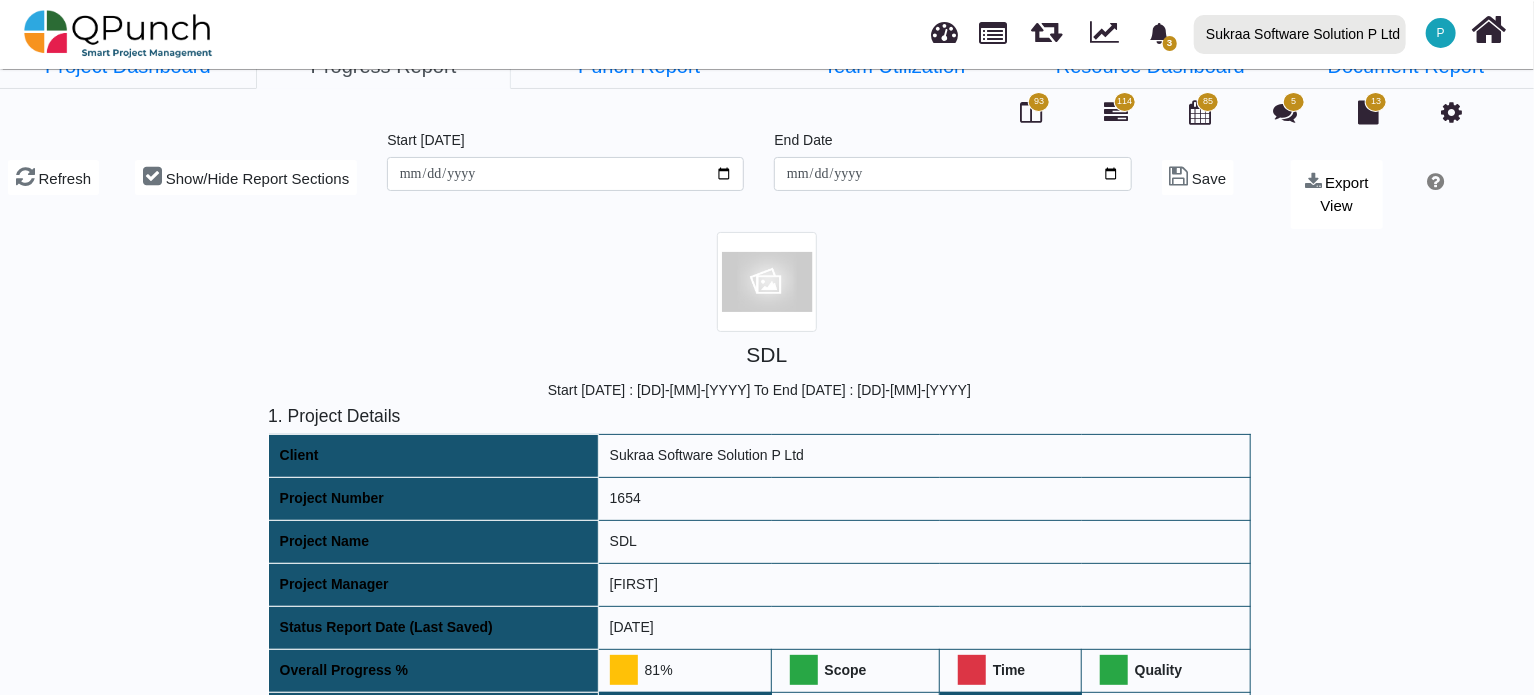 scroll, scrollTop: 0, scrollLeft: 0, axis: both 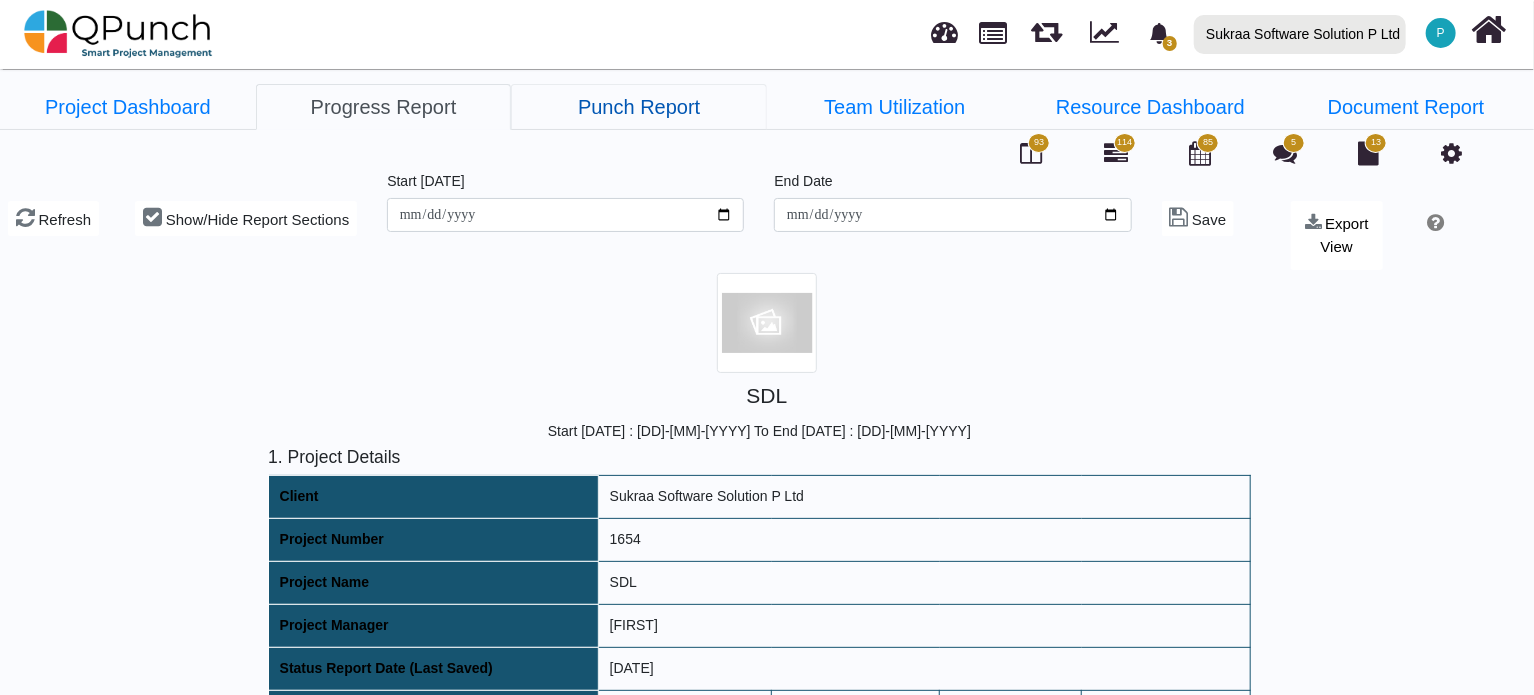 click on "Punch Report" at bounding box center [128, 107] 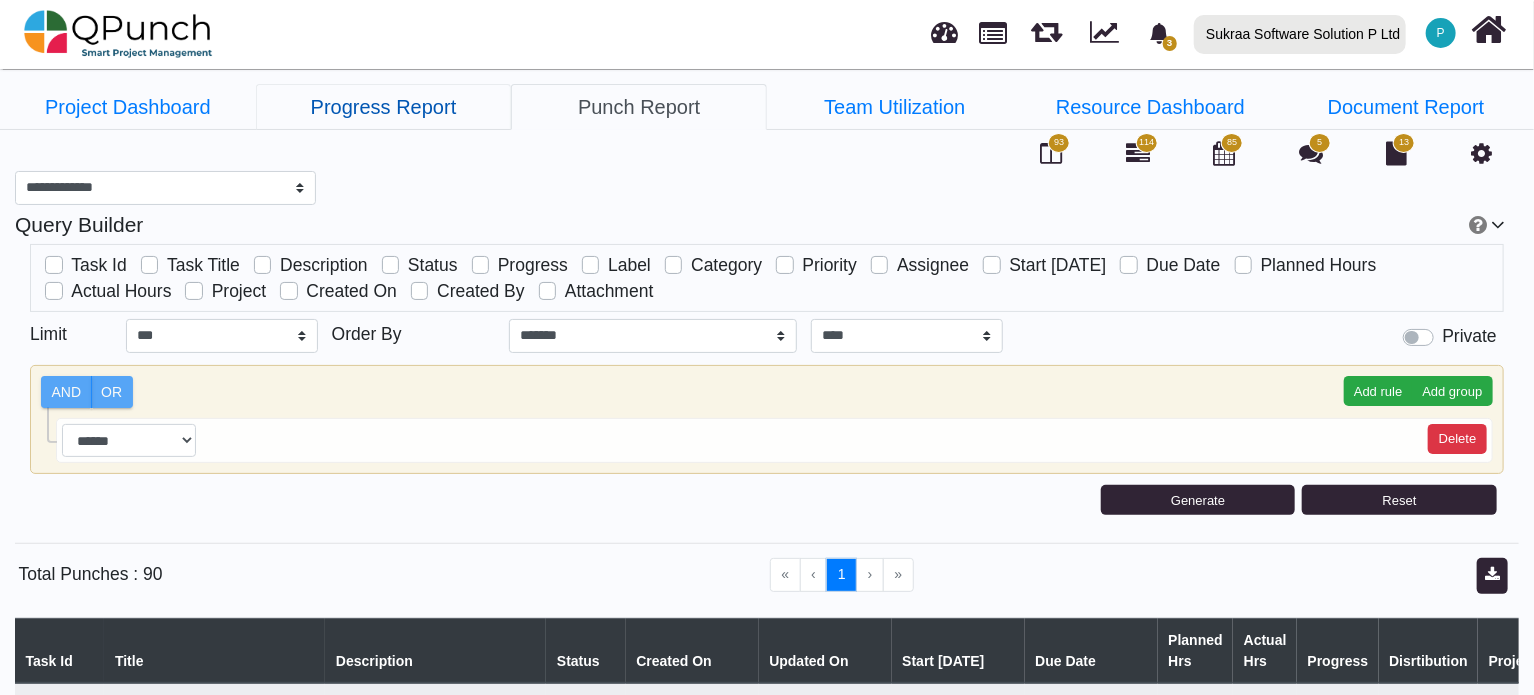 click on "Progress Report" at bounding box center (128, 107) 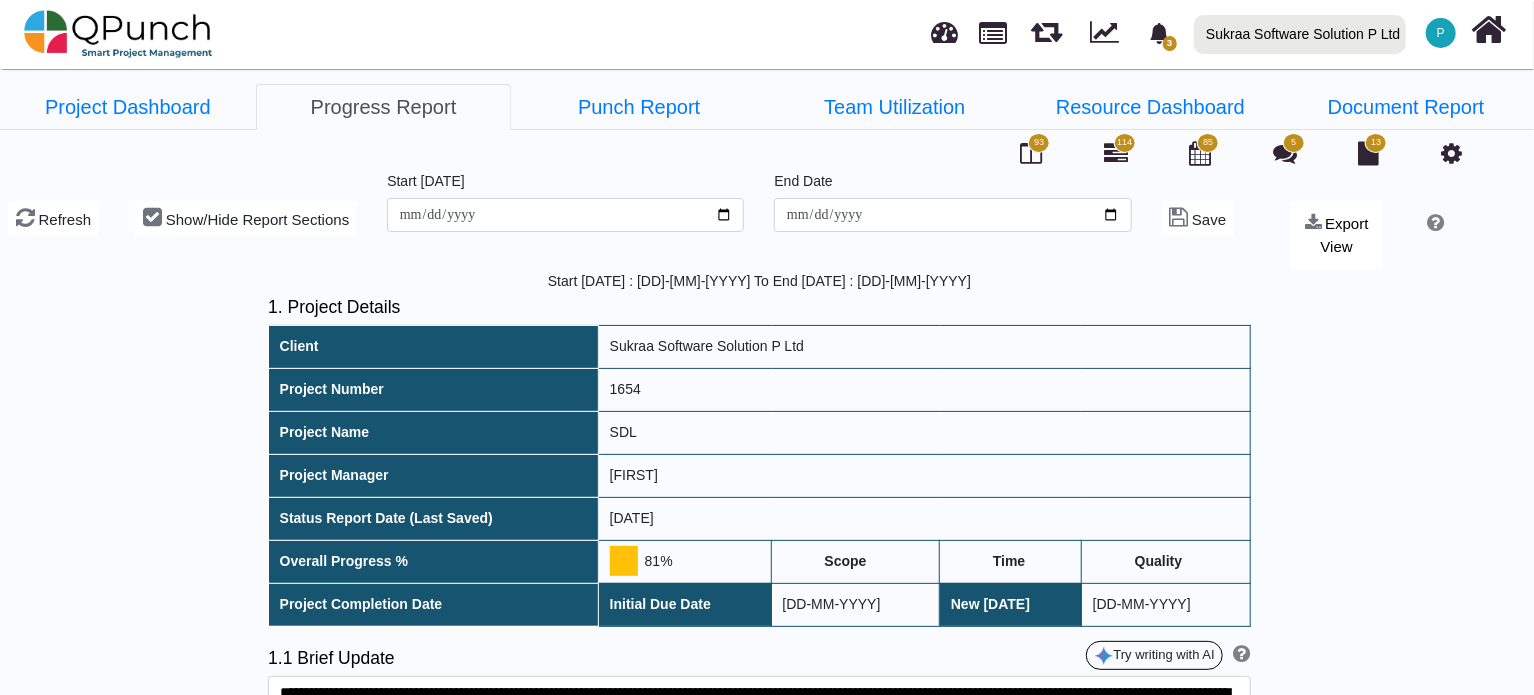 click on "93     114     85     5     13" at bounding box center (1252, 154) 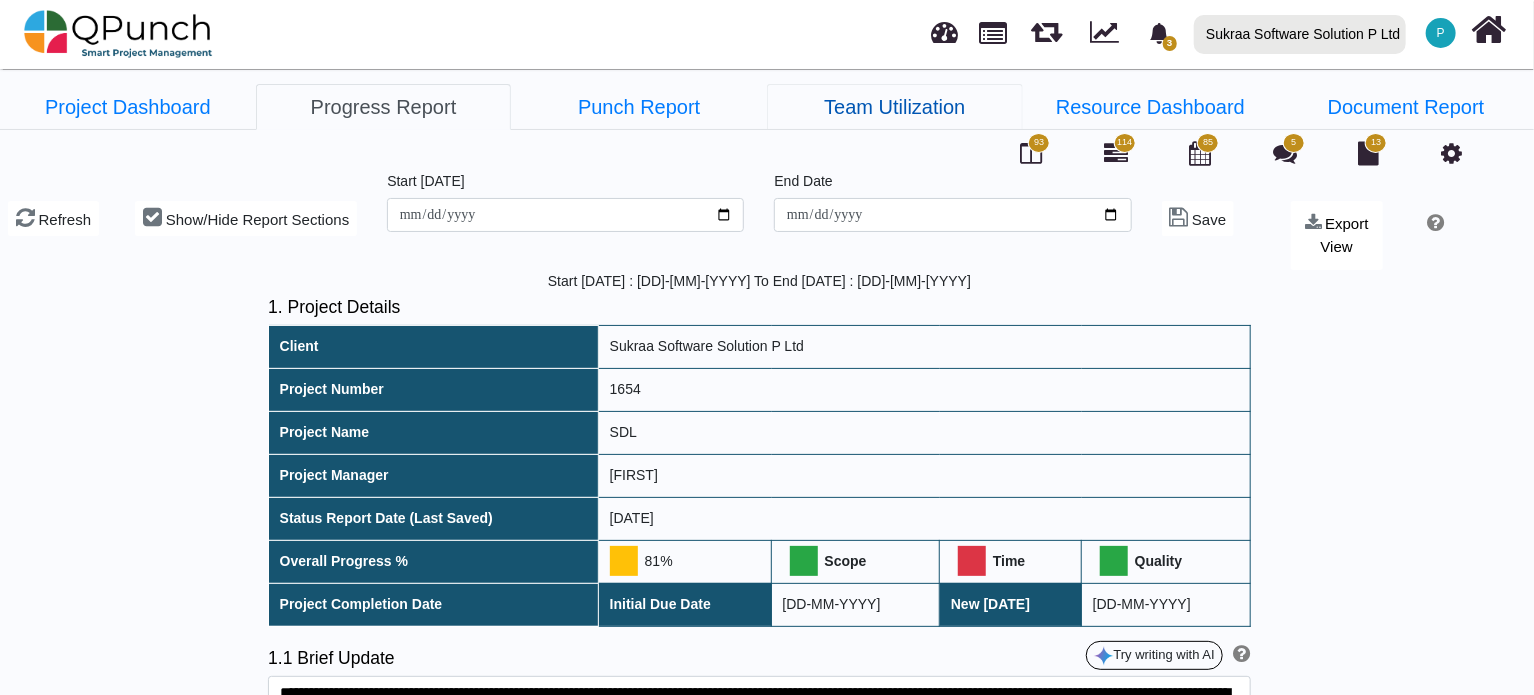 click on "Team Utilization" at bounding box center (128, 107) 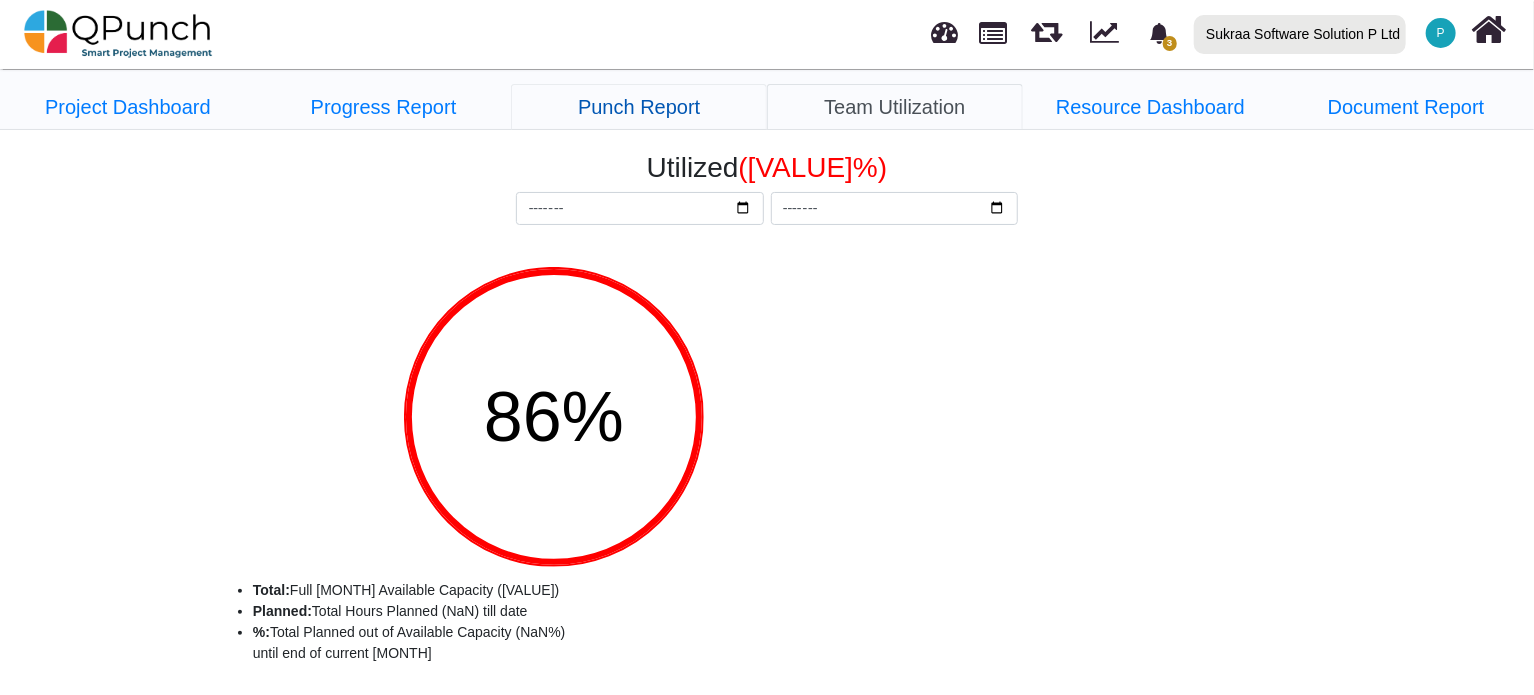 click on "Punch Report" at bounding box center (128, 107) 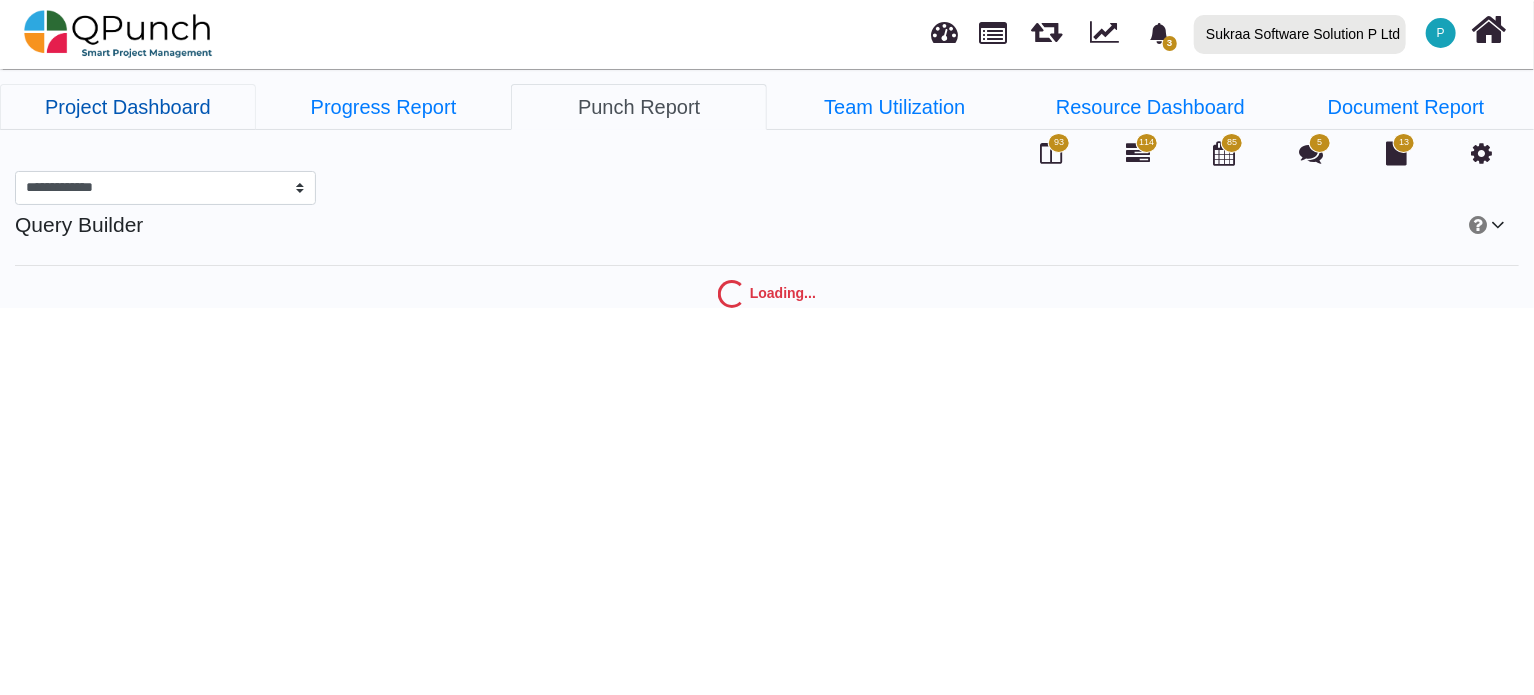 click on "Project Dashboard" at bounding box center [128, 107] 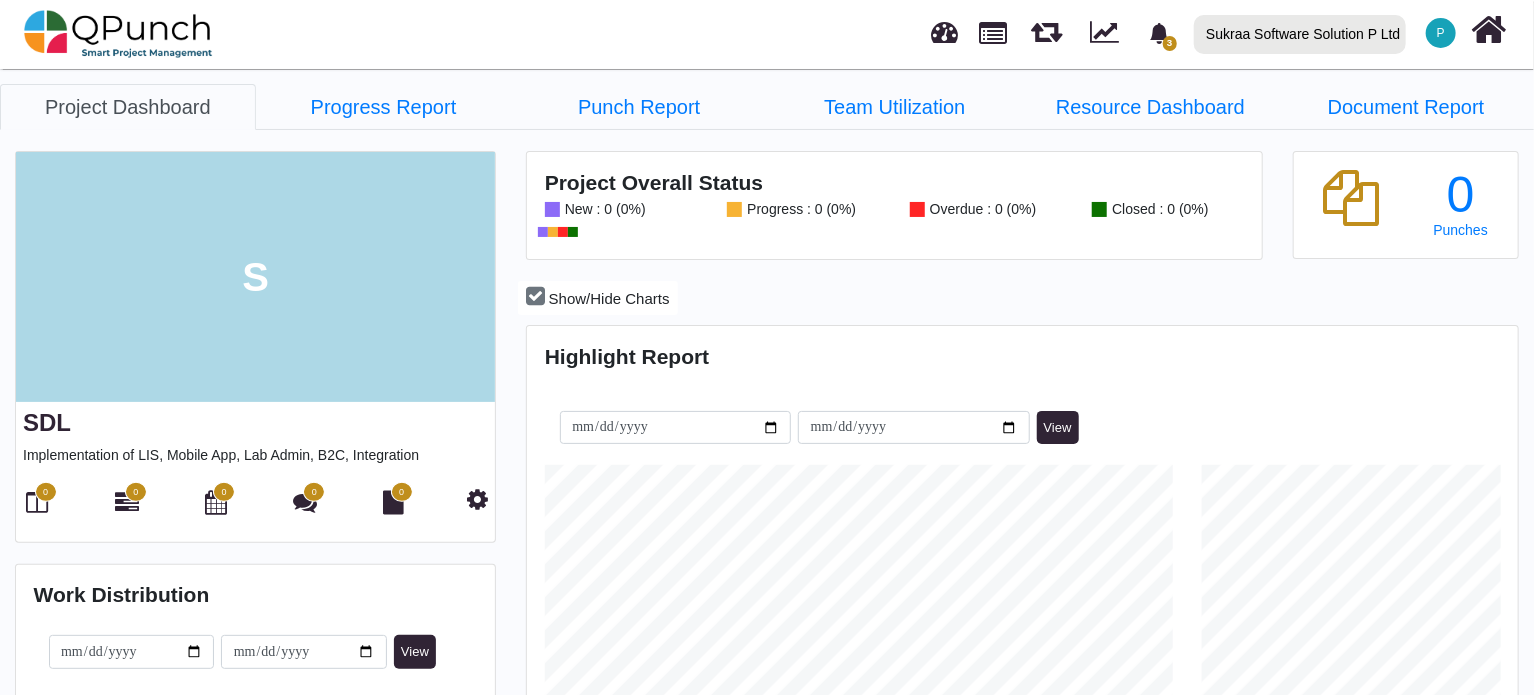 scroll, scrollTop: 999685, scrollLeft: 999342, axis: both 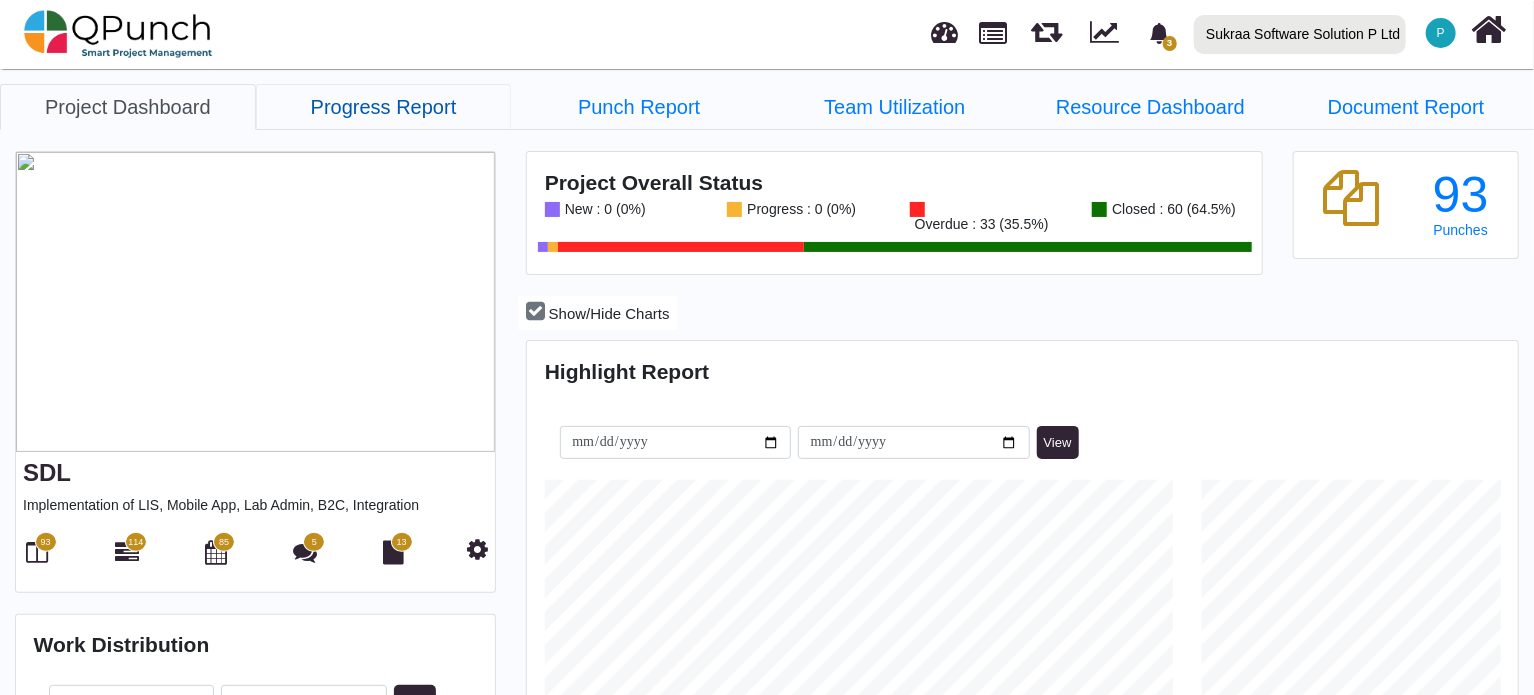 click on "Progress Report" at bounding box center [128, 107] 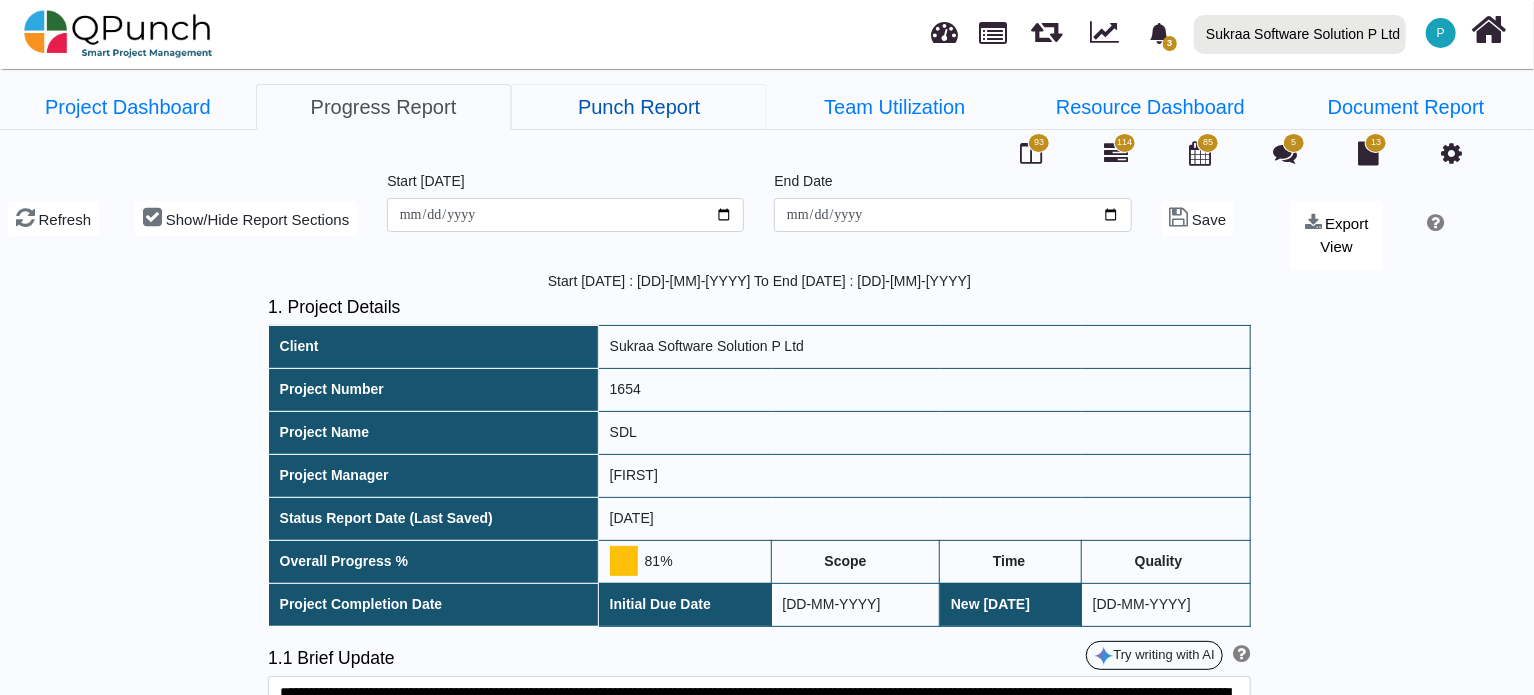 click on "Punch Report" at bounding box center [128, 107] 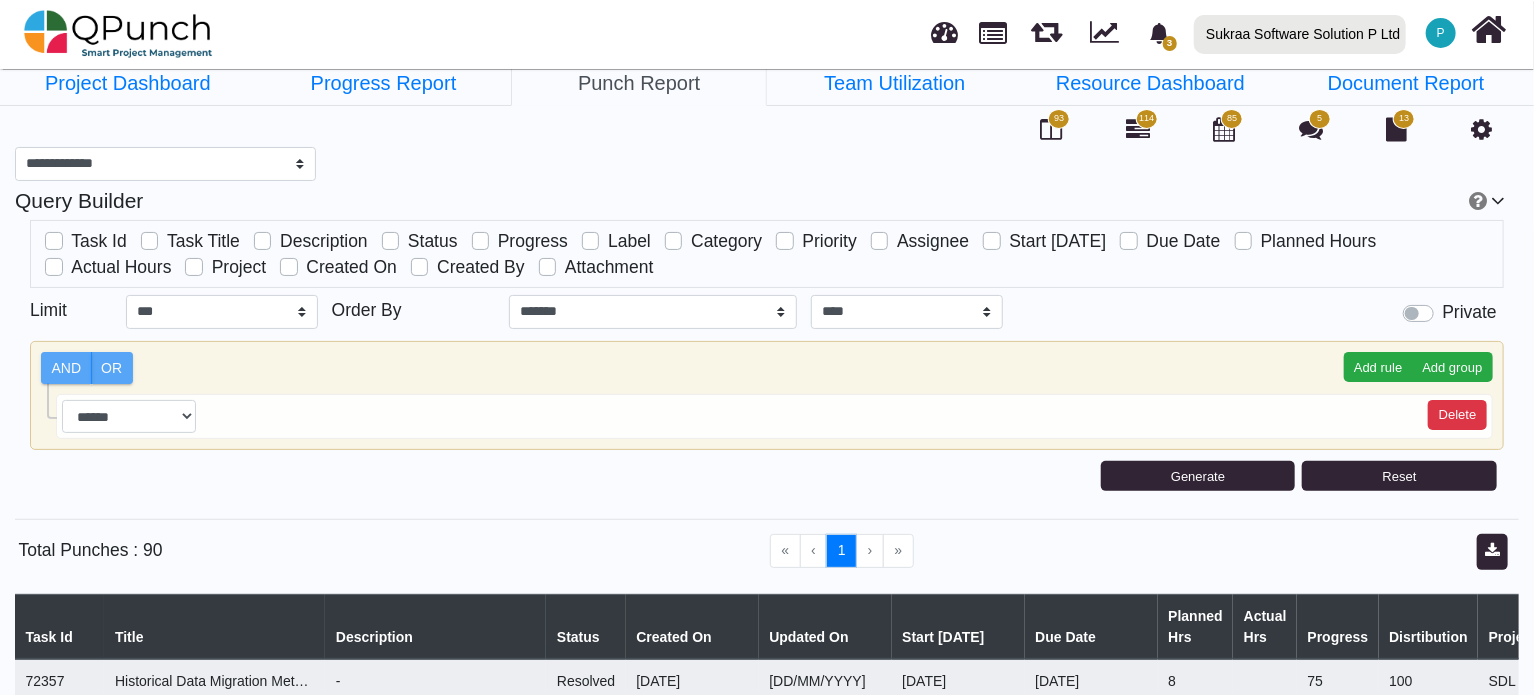 scroll, scrollTop: 0, scrollLeft: 0, axis: both 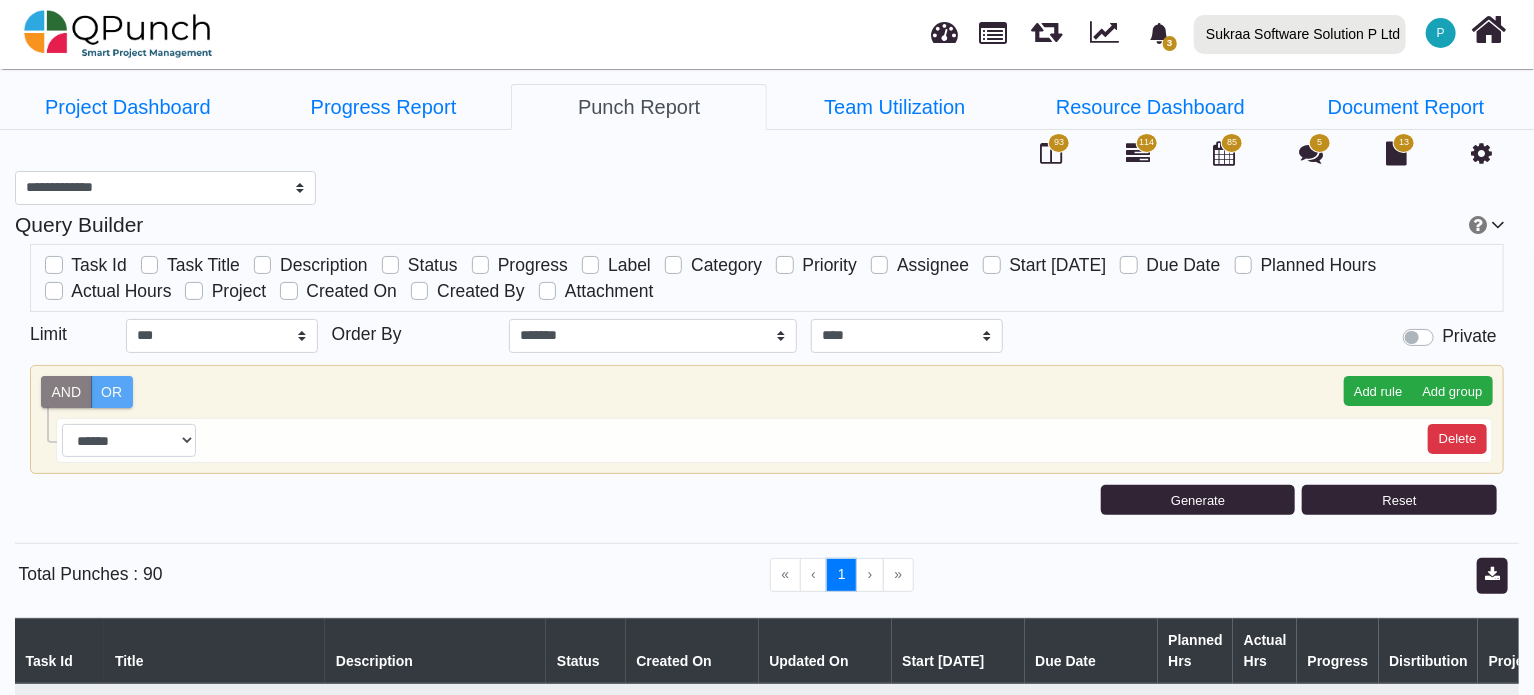 click on "AND" at bounding box center (66, 392) 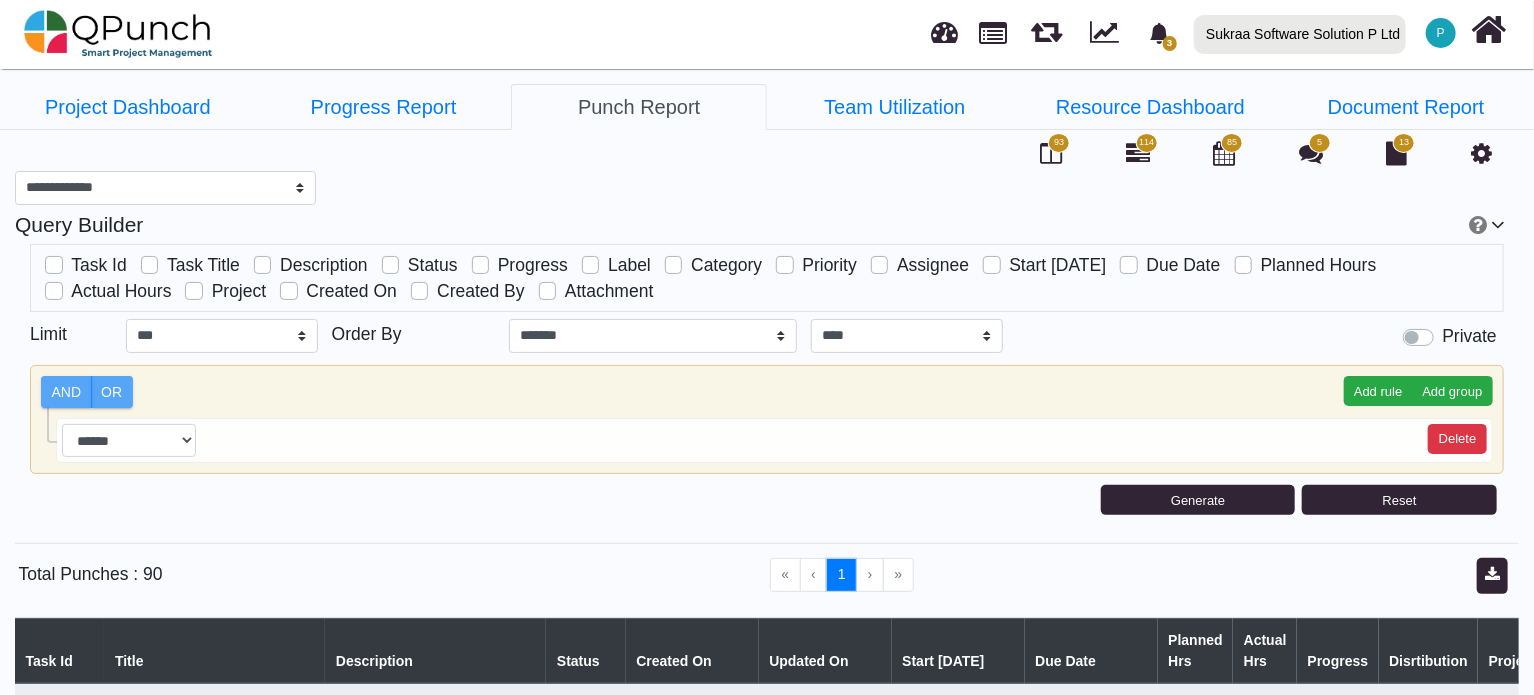 click on "**********" at bounding box center (774, 441) 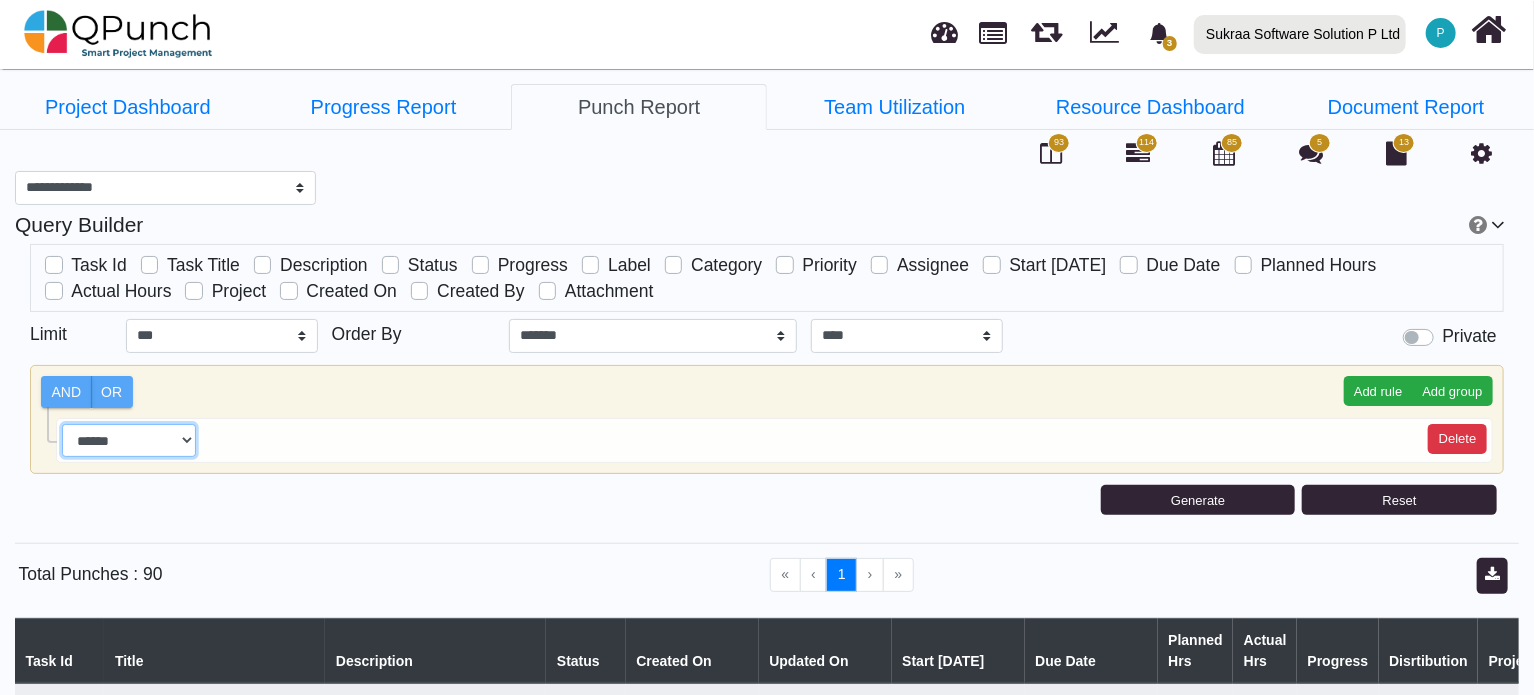click on "**********" at bounding box center [129, 441] 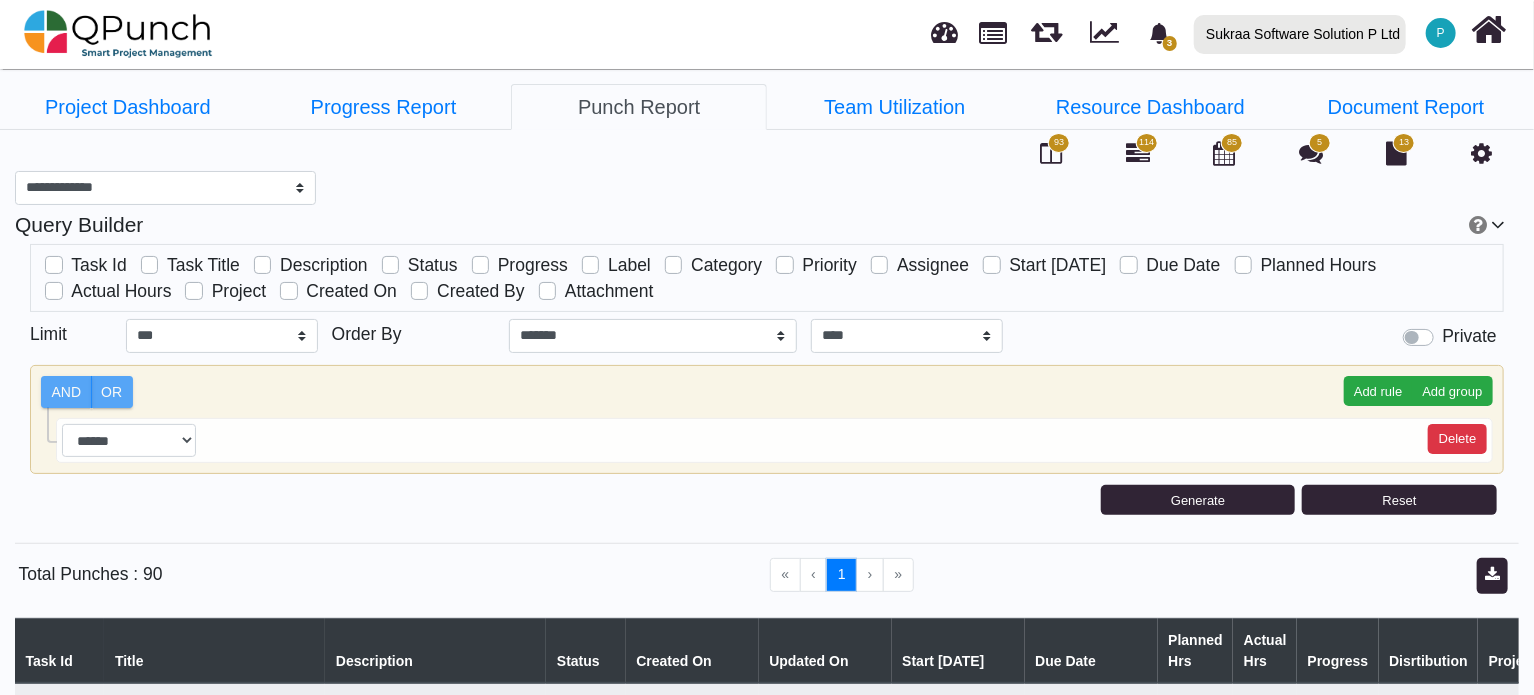click on "**********" at bounding box center (774, 441) 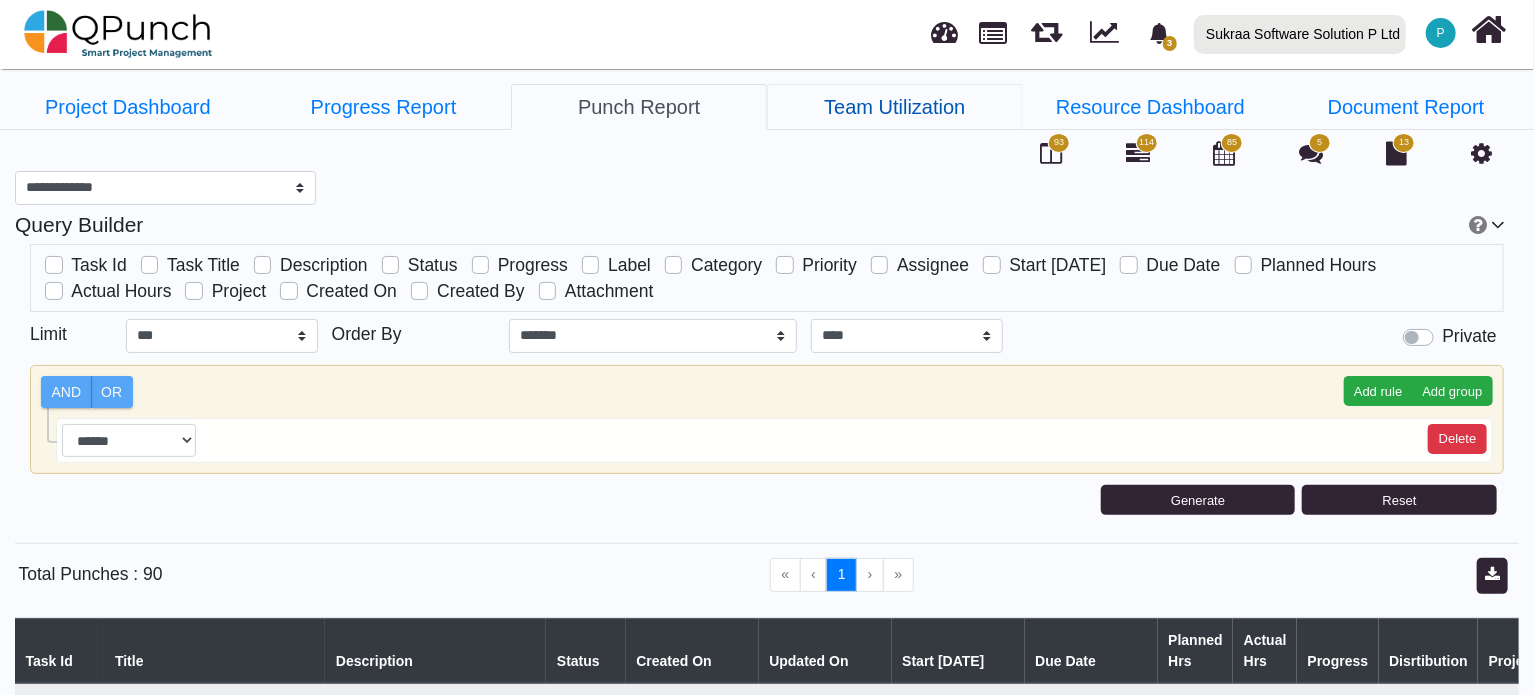 click on "Team Utilization" at bounding box center [128, 107] 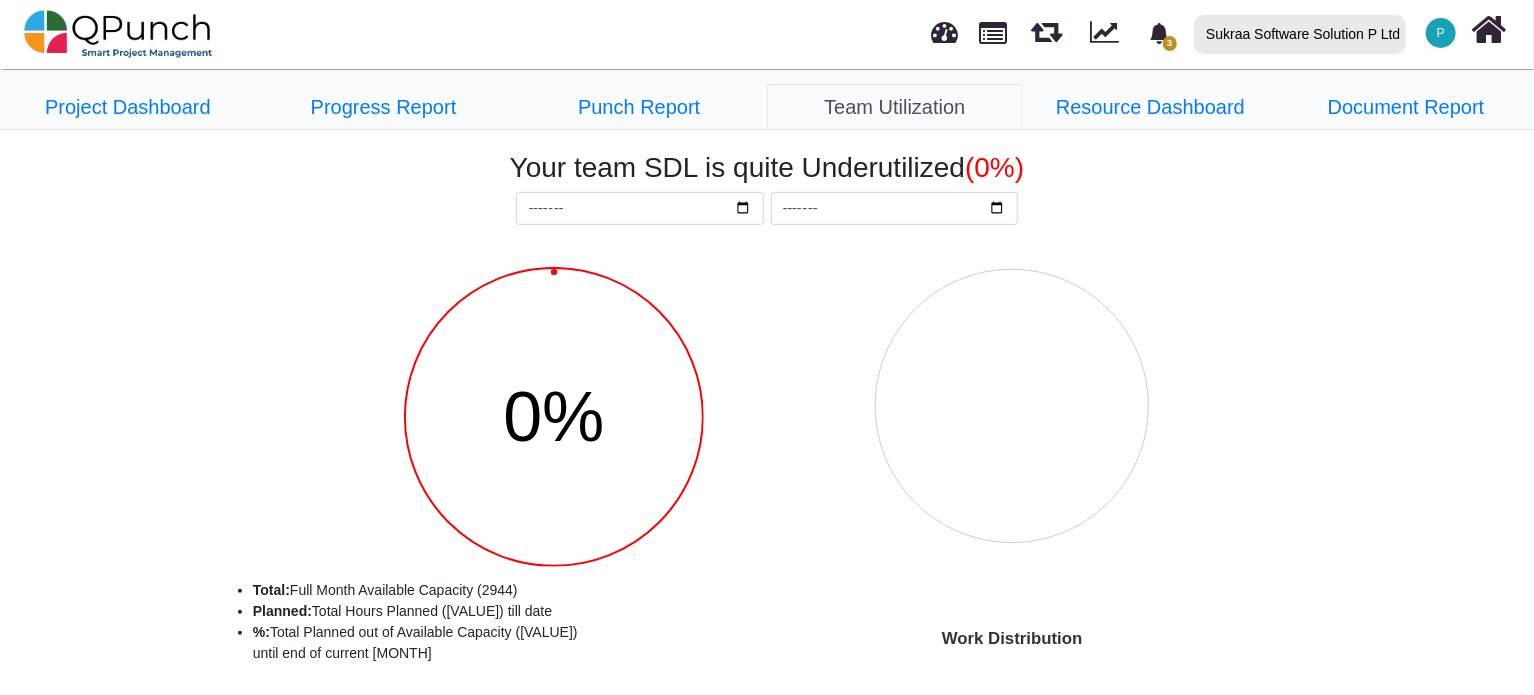 click at bounding box center (1150, 446) 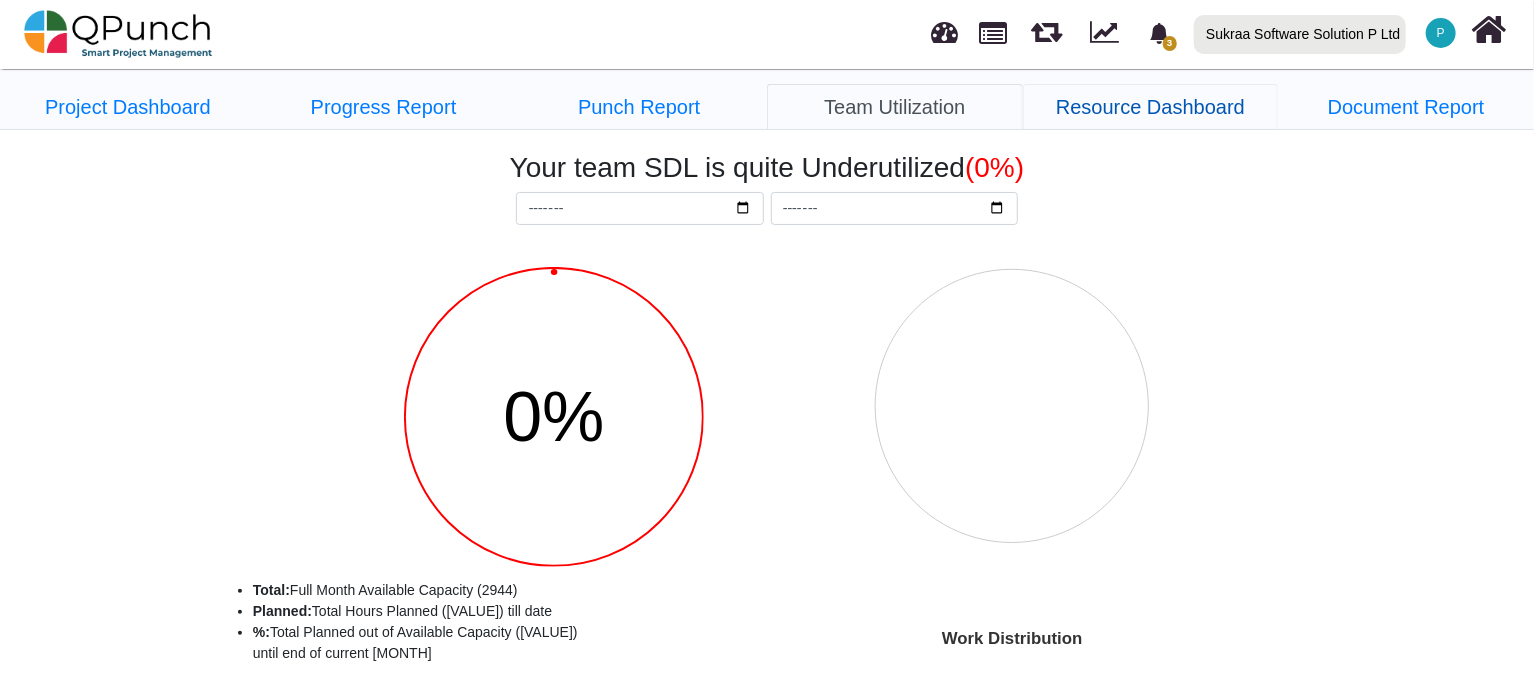 click on "Resource Dashboard" at bounding box center [128, 107] 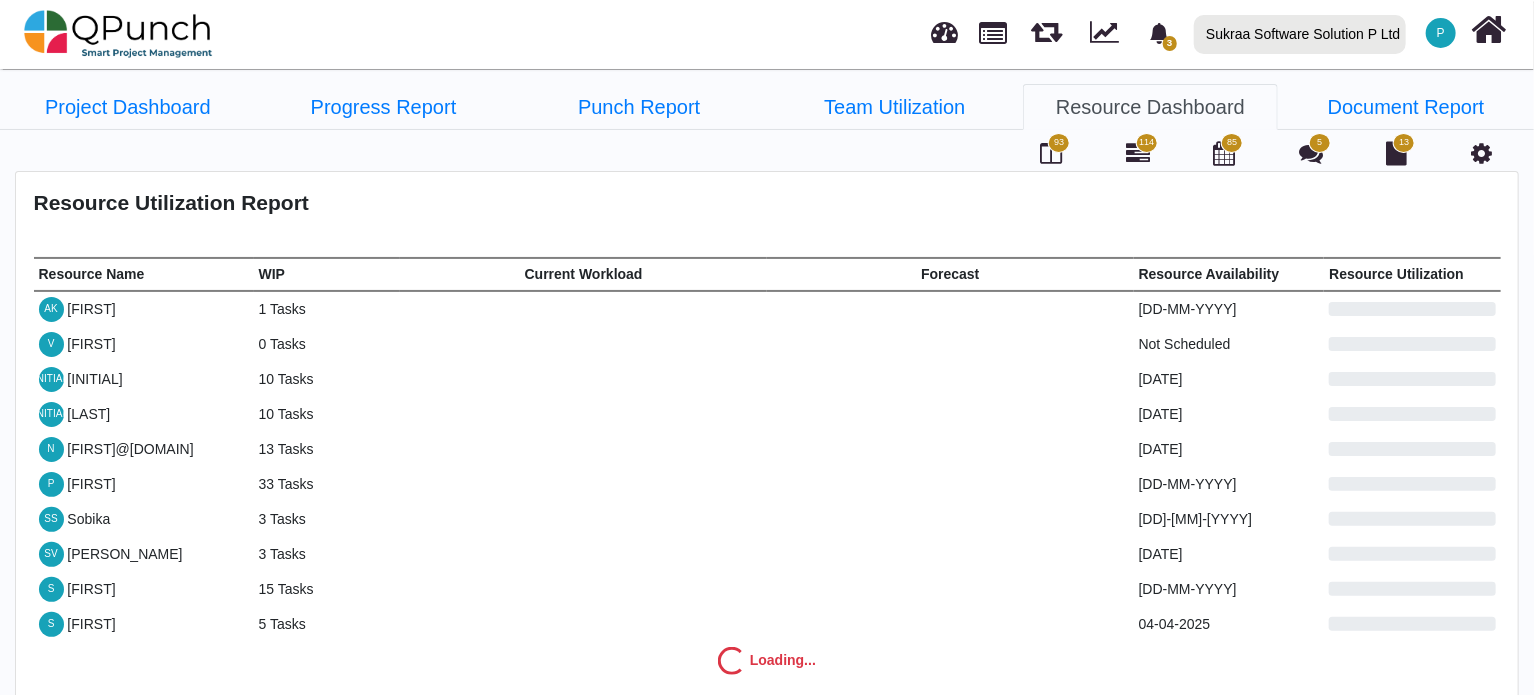 click on "33 Tasks" at bounding box center (327, 309) 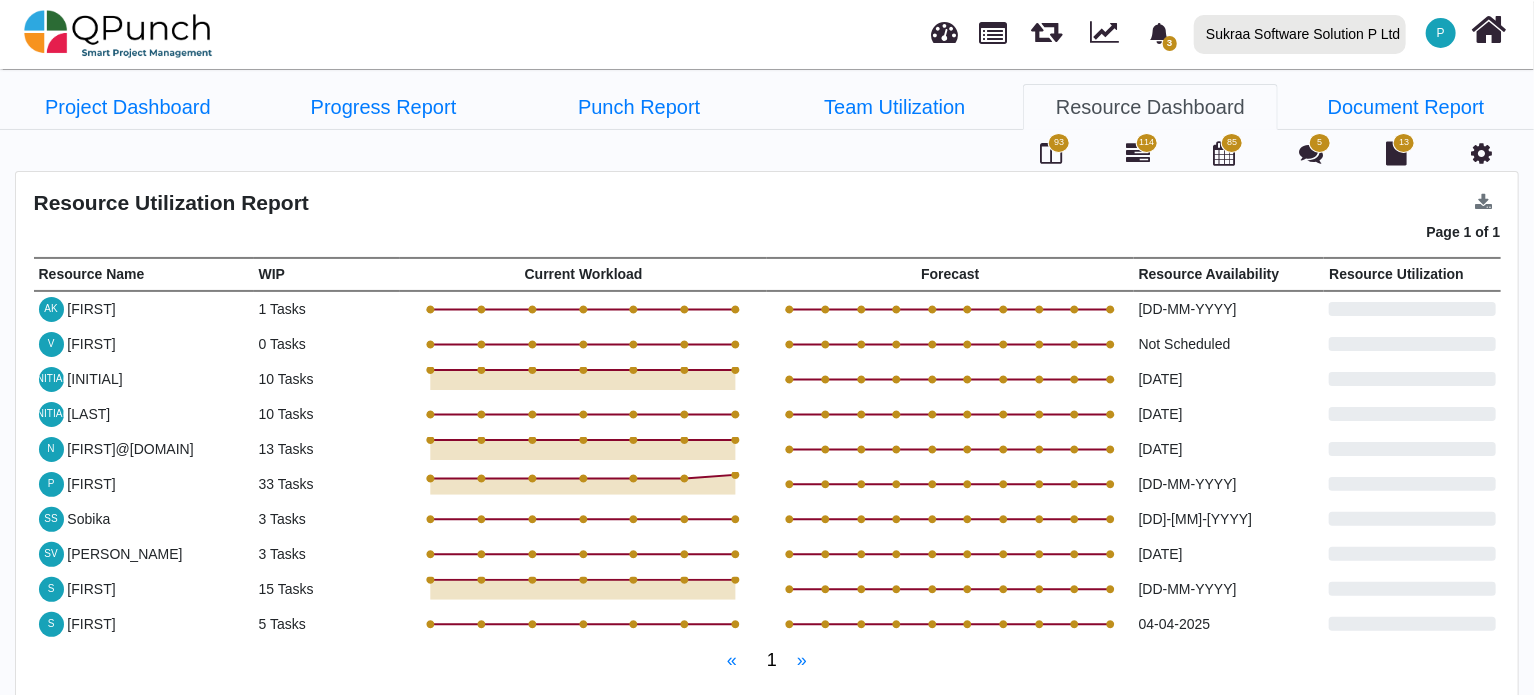 click at bounding box center (1481, 153) 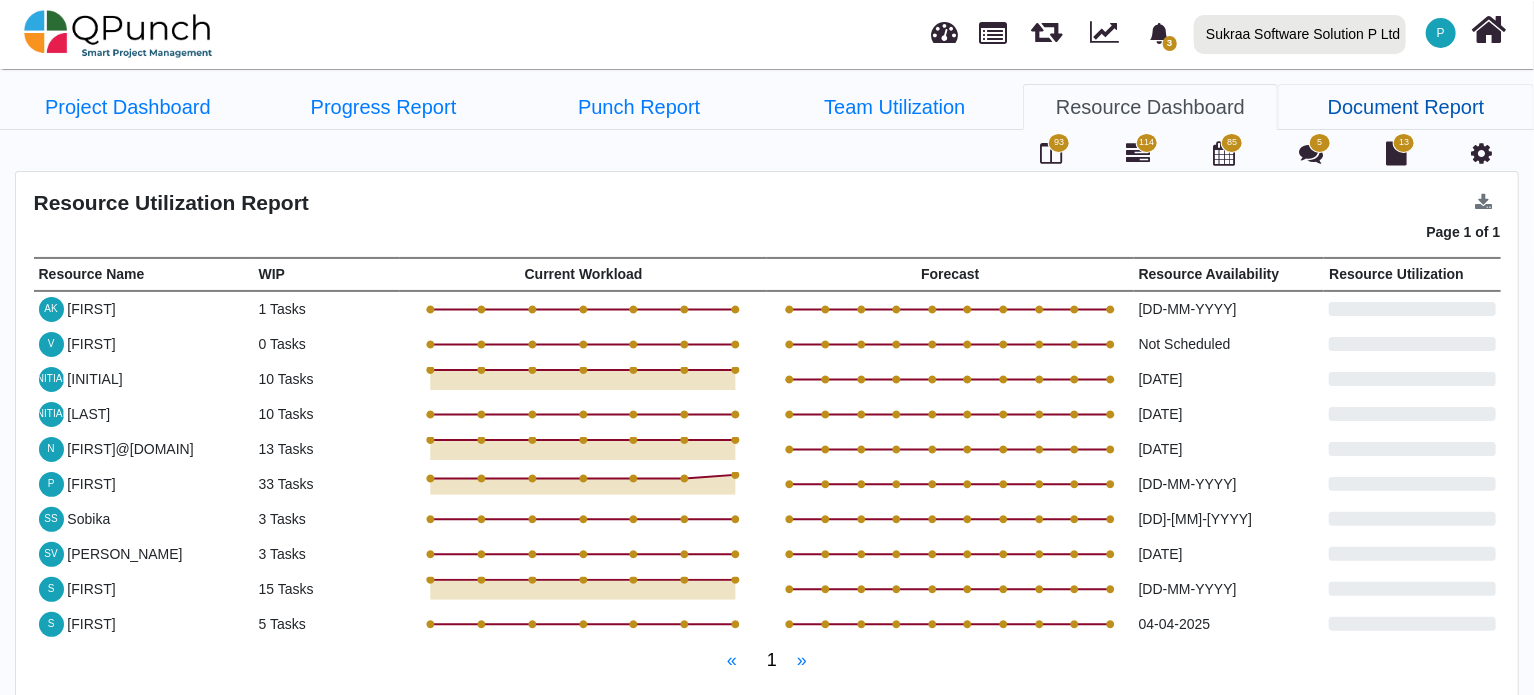 click on "Document Report" at bounding box center (128, 107) 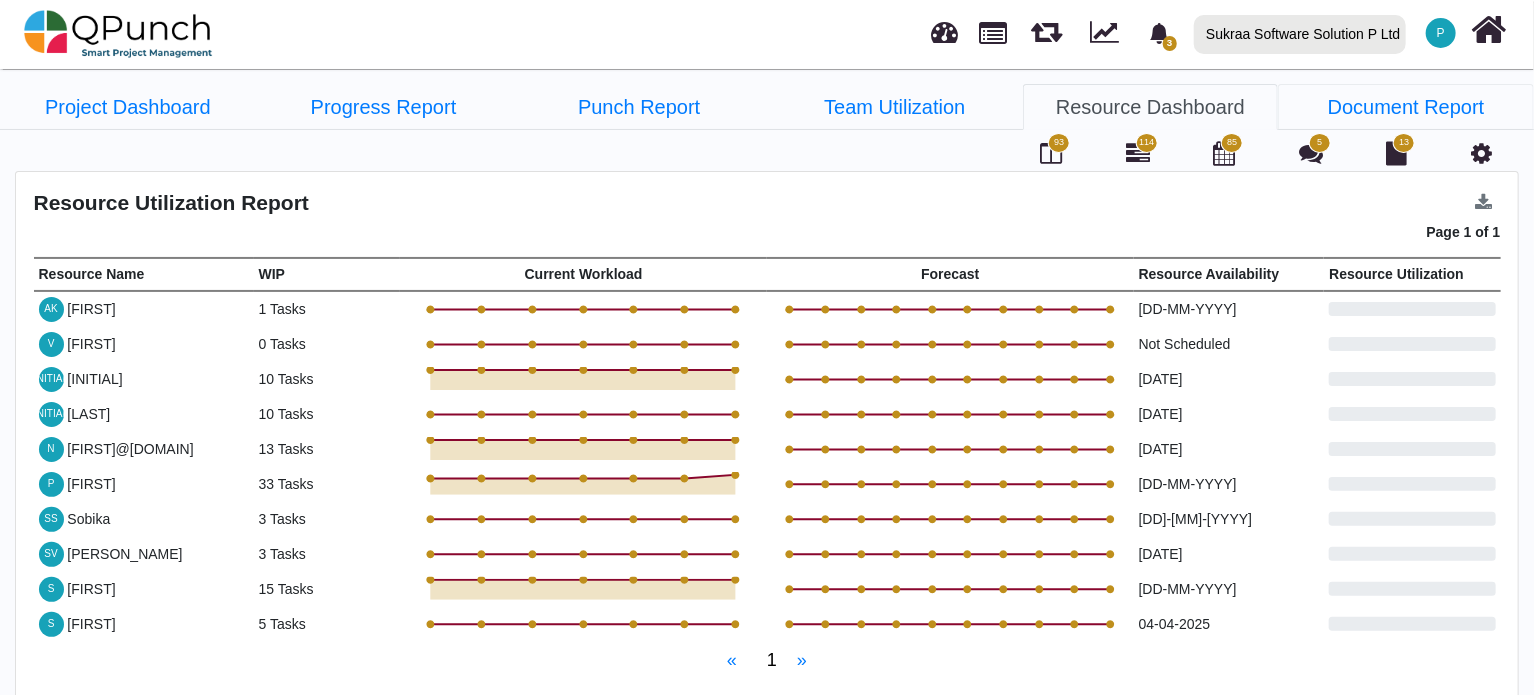click on "Document Report" at bounding box center (128, 107) 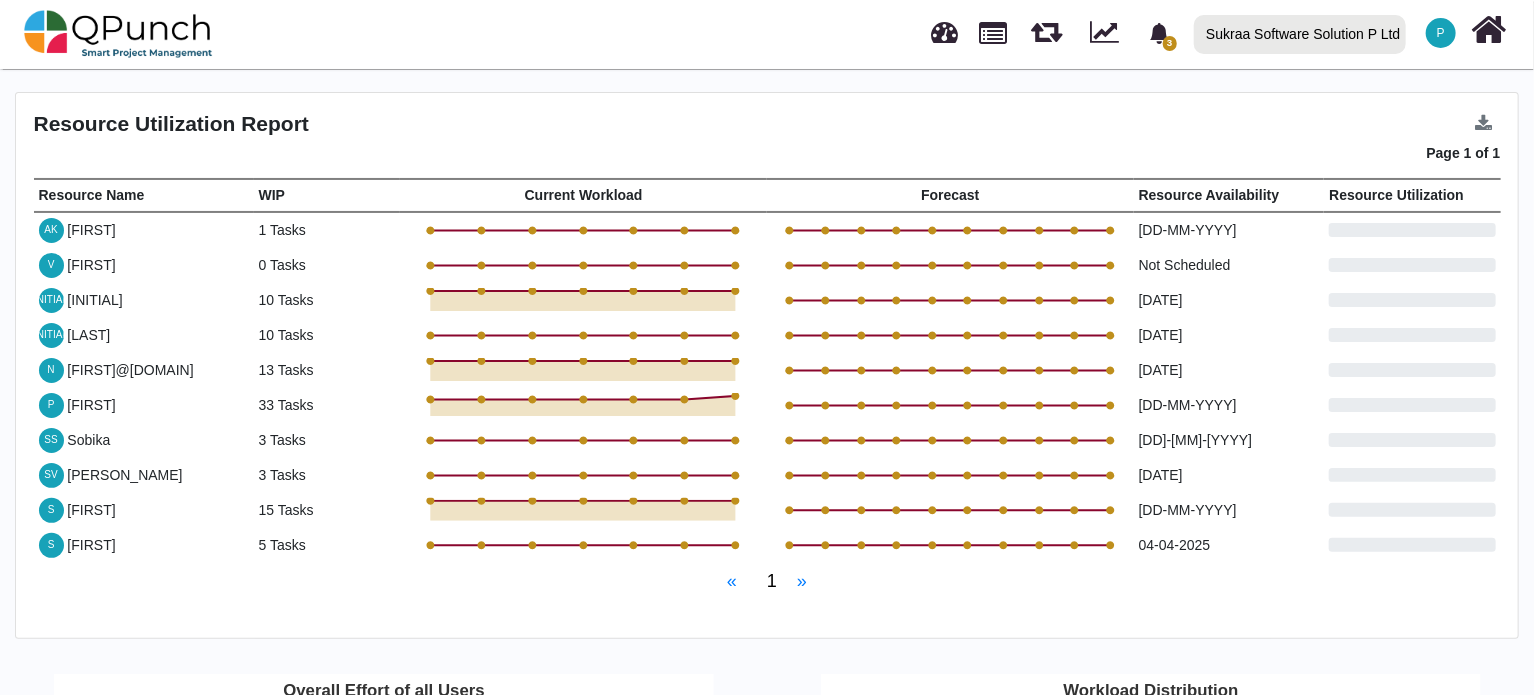 click on "Resource Availability
Resource Utilization
[INITIALS]
[FIRST]   [NUMBER] Tasks   Chart Chart with 7 data points. The chart has 1 X axis displaying categories.  The chart has 1 Y axis displaying values. Data ranges from -0.5 to 0.5. Created with Highcharts 12.0.2 0 End of interactive chart.  Chart Chart with 10 data points. The chart has 1 X axis displaying categories. Data range: 10 categories. The chart has 1 Y axis displaying values. Data ranges from -0.5 to 0.5. Created with Highcharts 12.0.2 0 End of interactive chart.
[DD-MM-YYYY]
0 V
[FIRST]   0 Tasks   Chart Chart with 7 data points. The chart has 1 X axis displaying categories.  Created with Highcharts 12.0.2 0 End of interactive chart.   0" at bounding box center [767, 786] 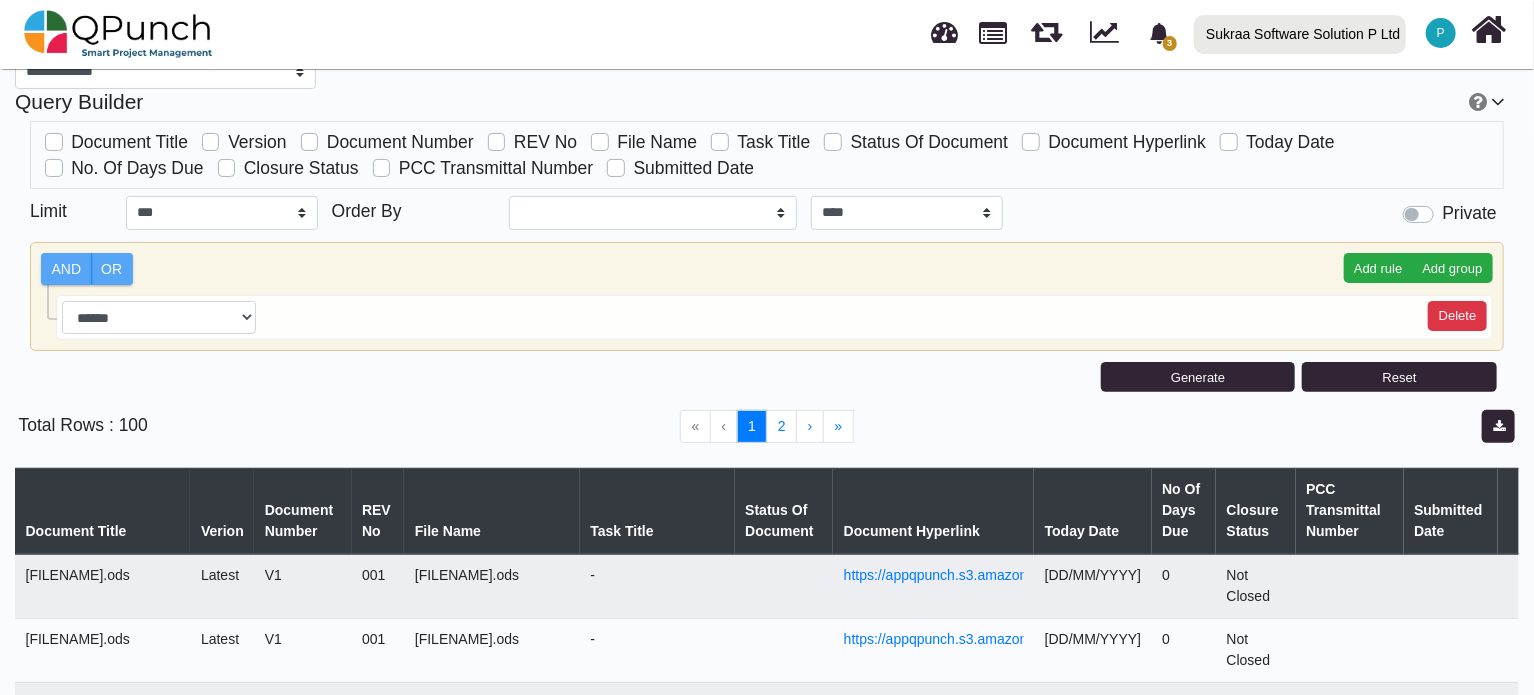scroll, scrollTop: 0, scrollLeft: 0, axis: both 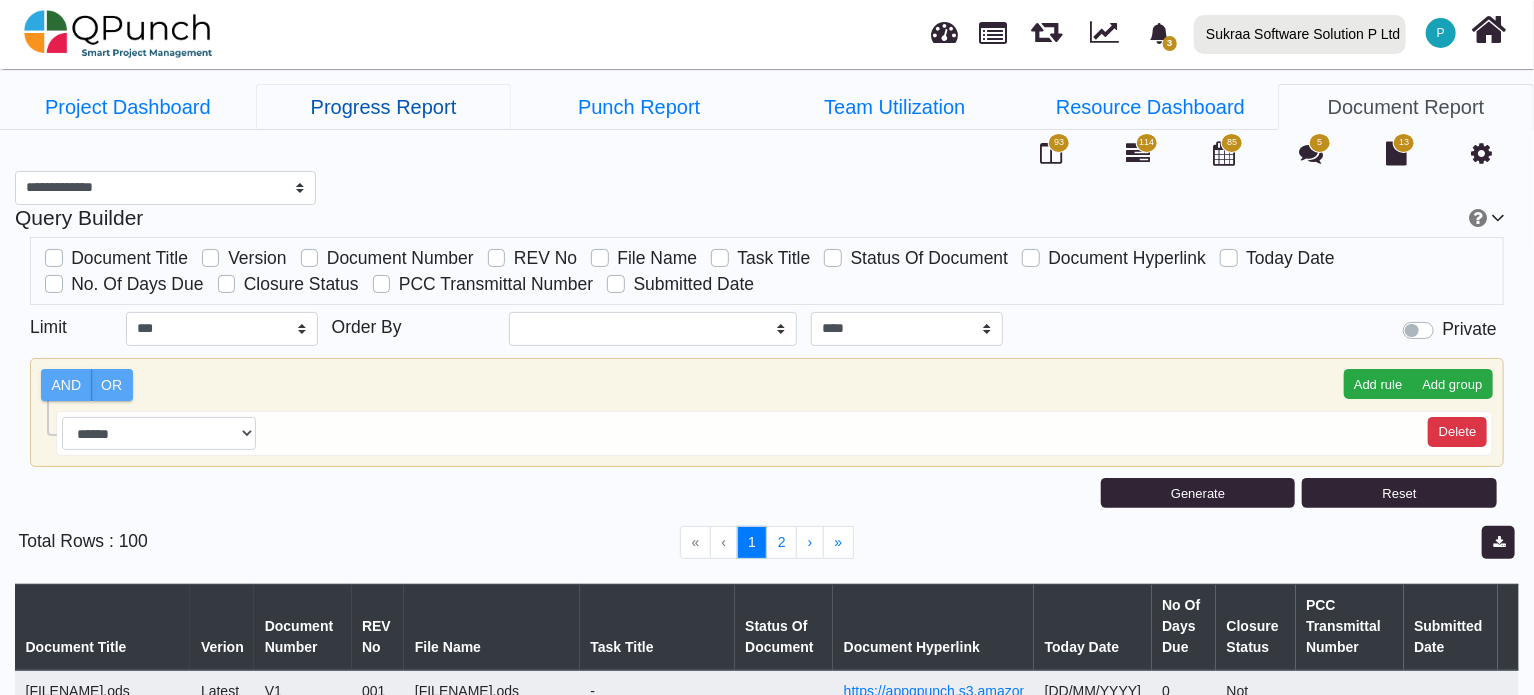 click on "Progress Report" at bounding box center [128, 107] 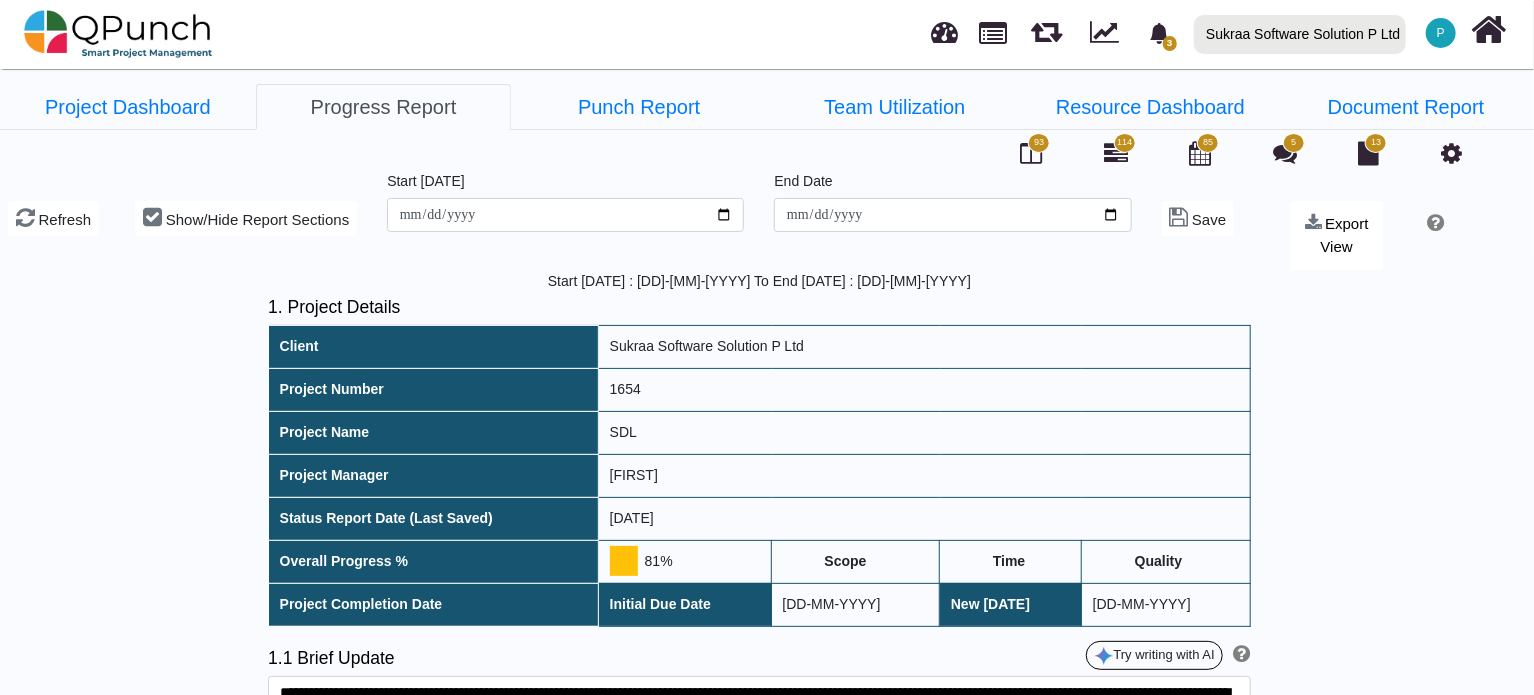 click on "93" at bounding box center (1039, 143) 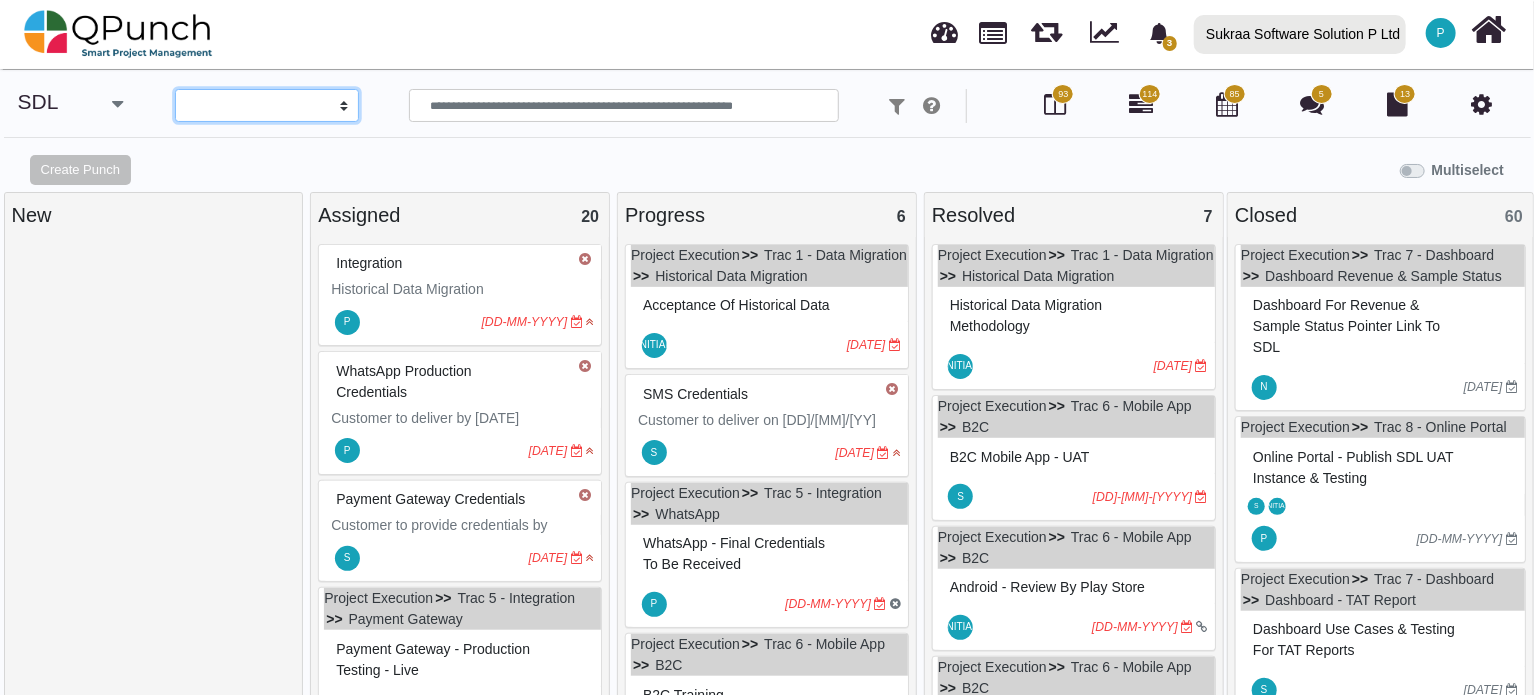 click on "**********" at bounding box center (267, 106) 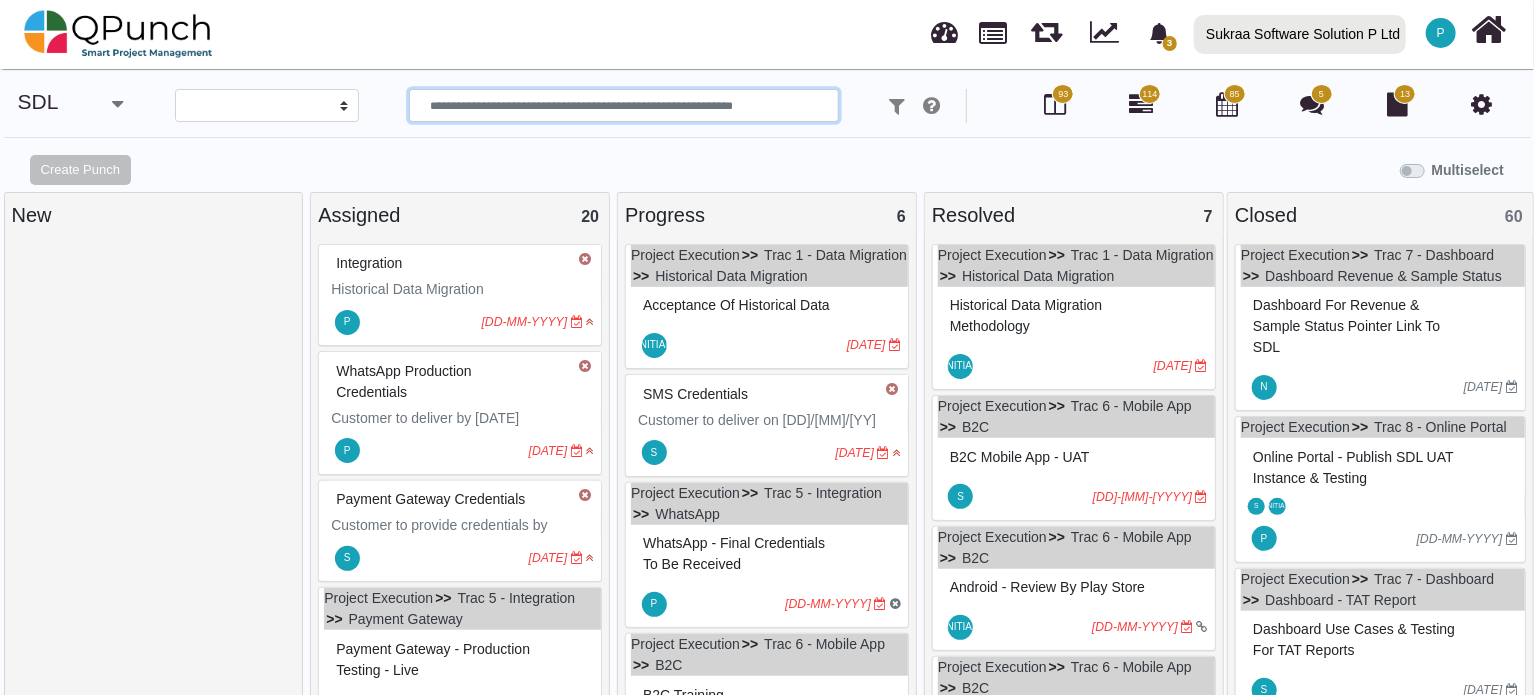 click at bounding box center [624, 106] 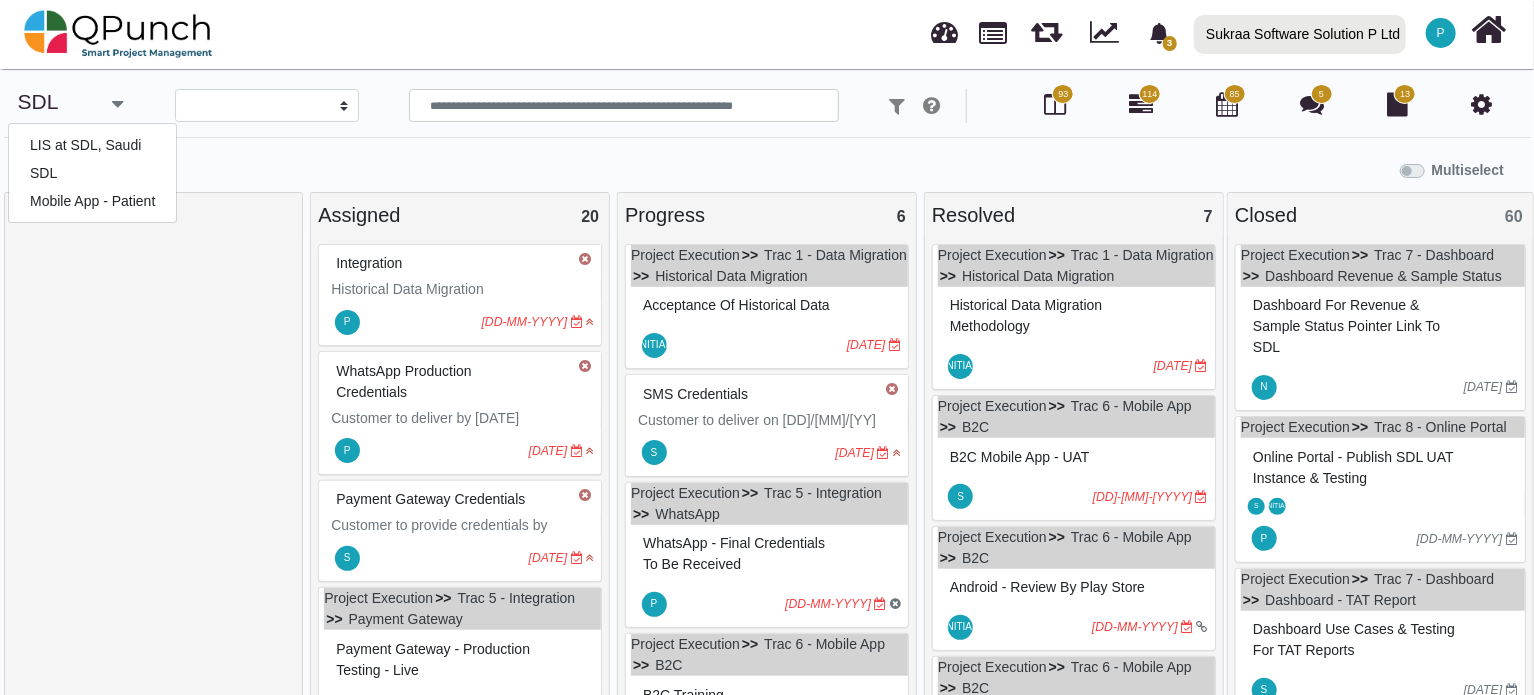 click on "Create Punch" at bounding box center (192, 168) 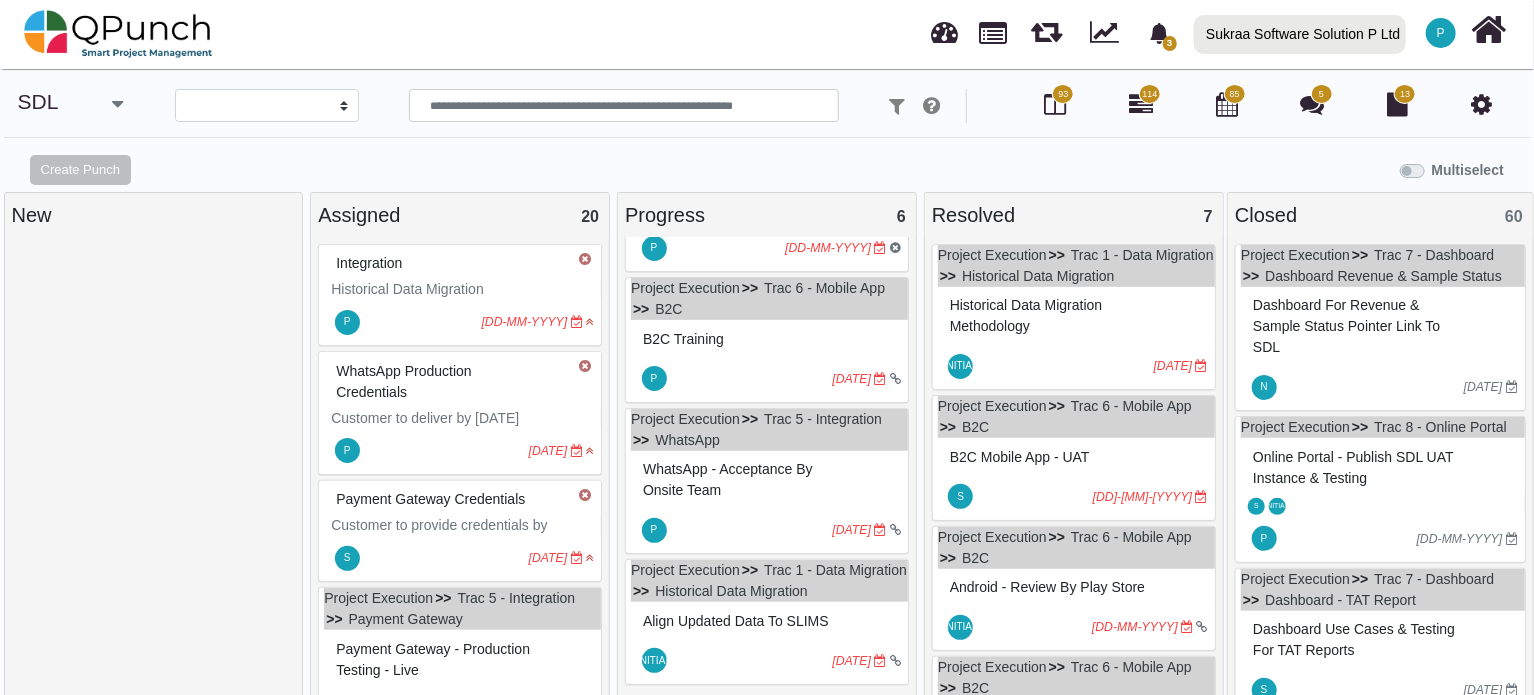 scroll, scrollTop: 395, scrollLeft: 0, axis: vertical 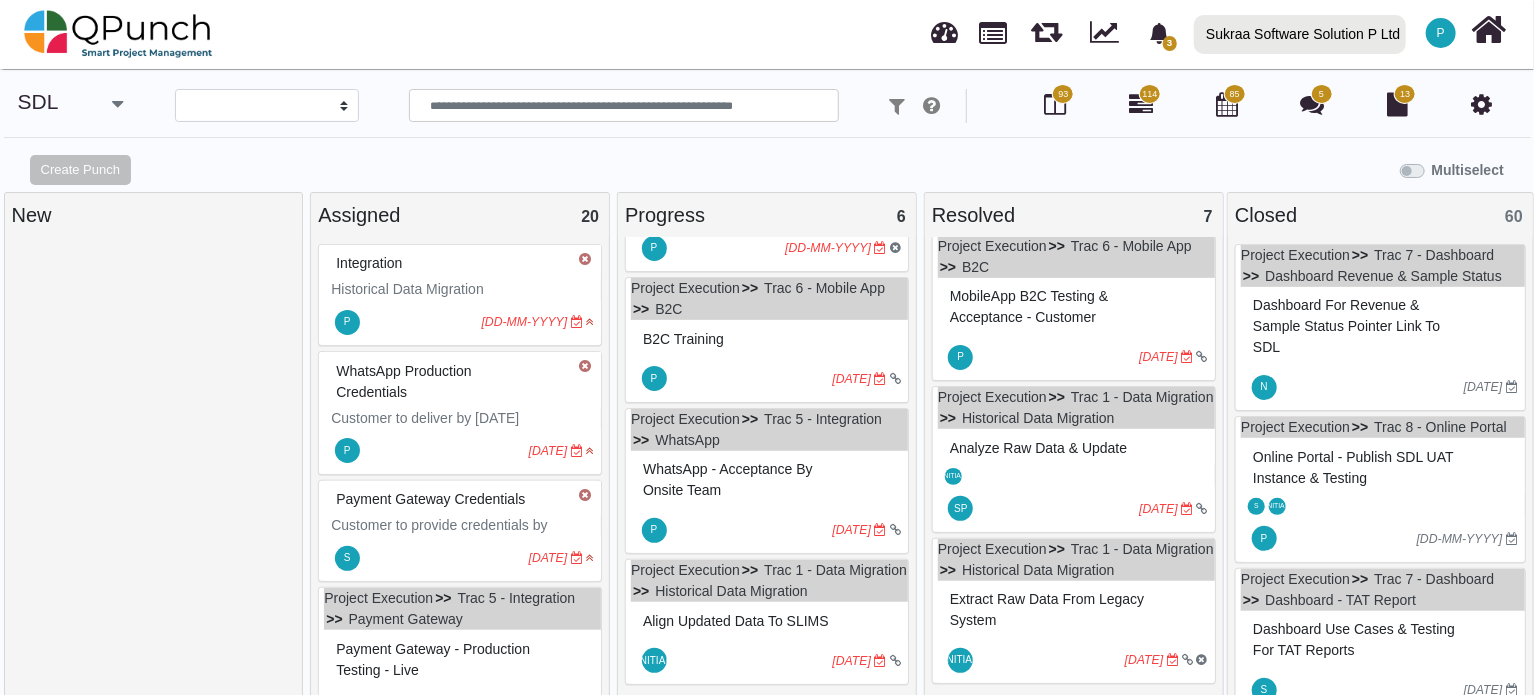 drag, startPoint x: 1124, startPoint y: 583, endPoint x: 1028, endPoint y: 467, distance: 150.57224 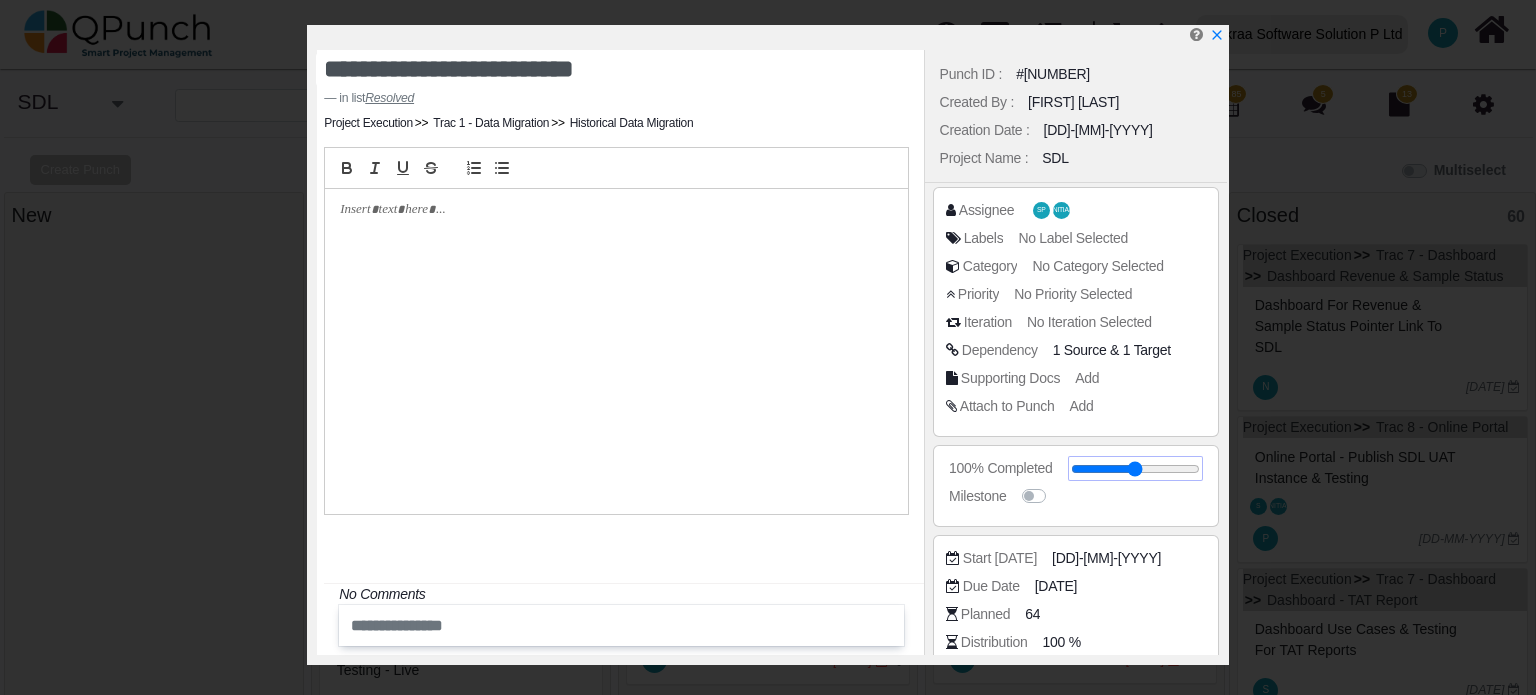 drag, startPoint x: 1156, startPoint y: 469, endPoint x: 1196, endPoint y: 469, distance: 40 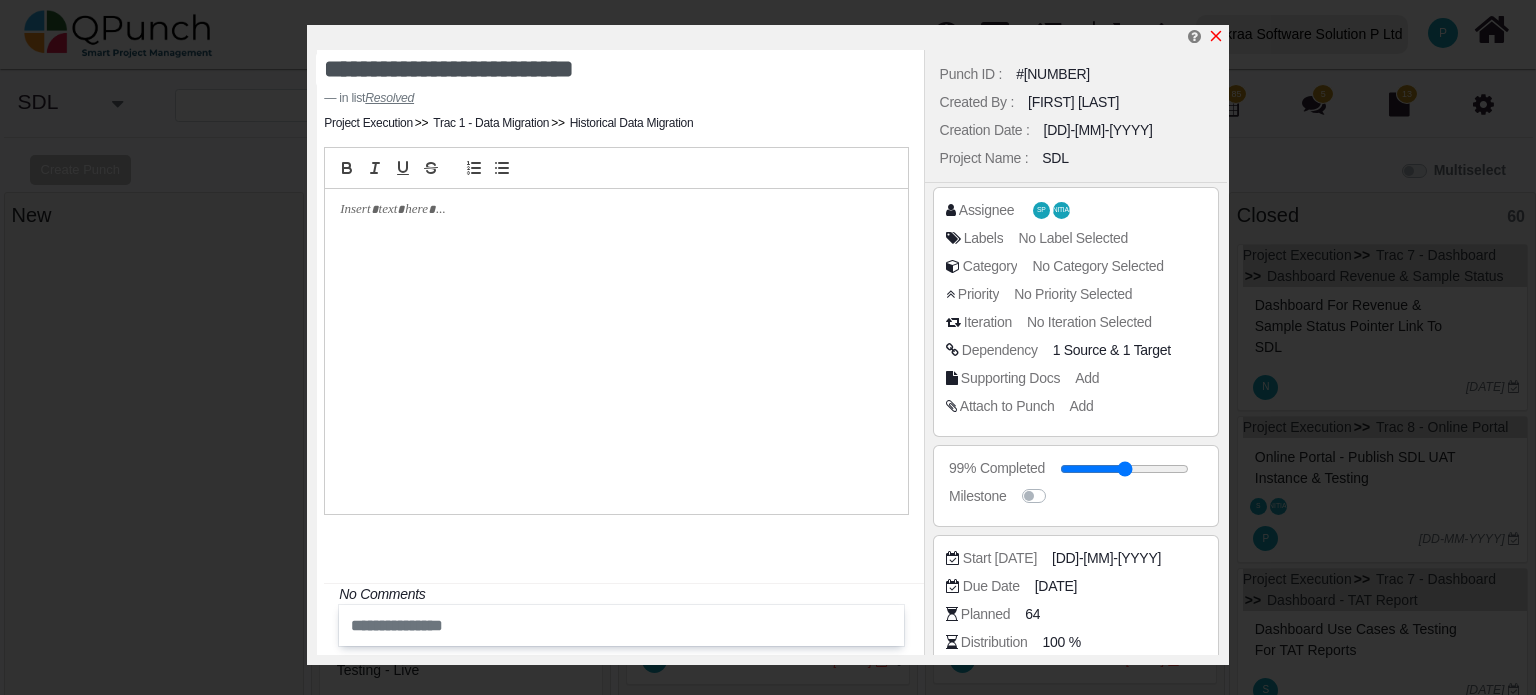click at bounding box center (1216, 36) 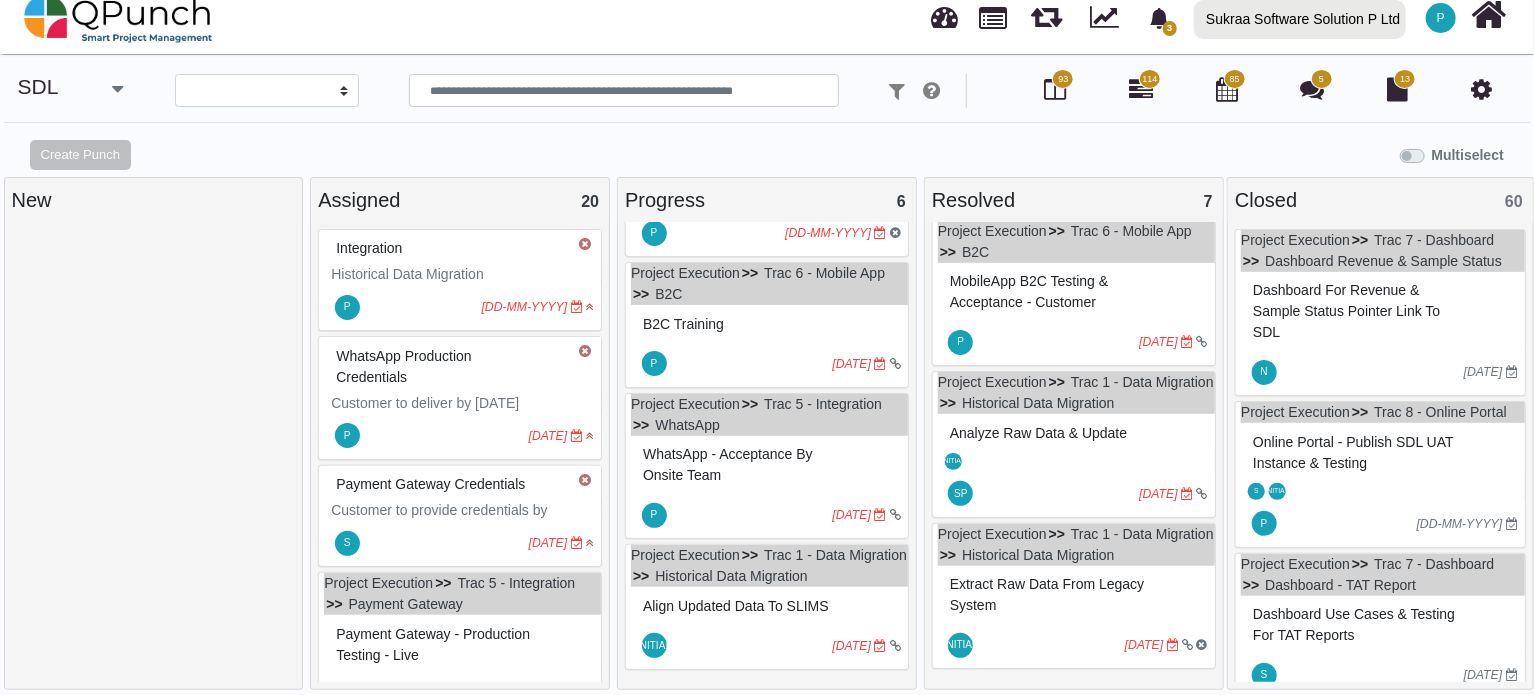 scroll, scrollTop: 20, scrollLeft: 0, axis: vertical 